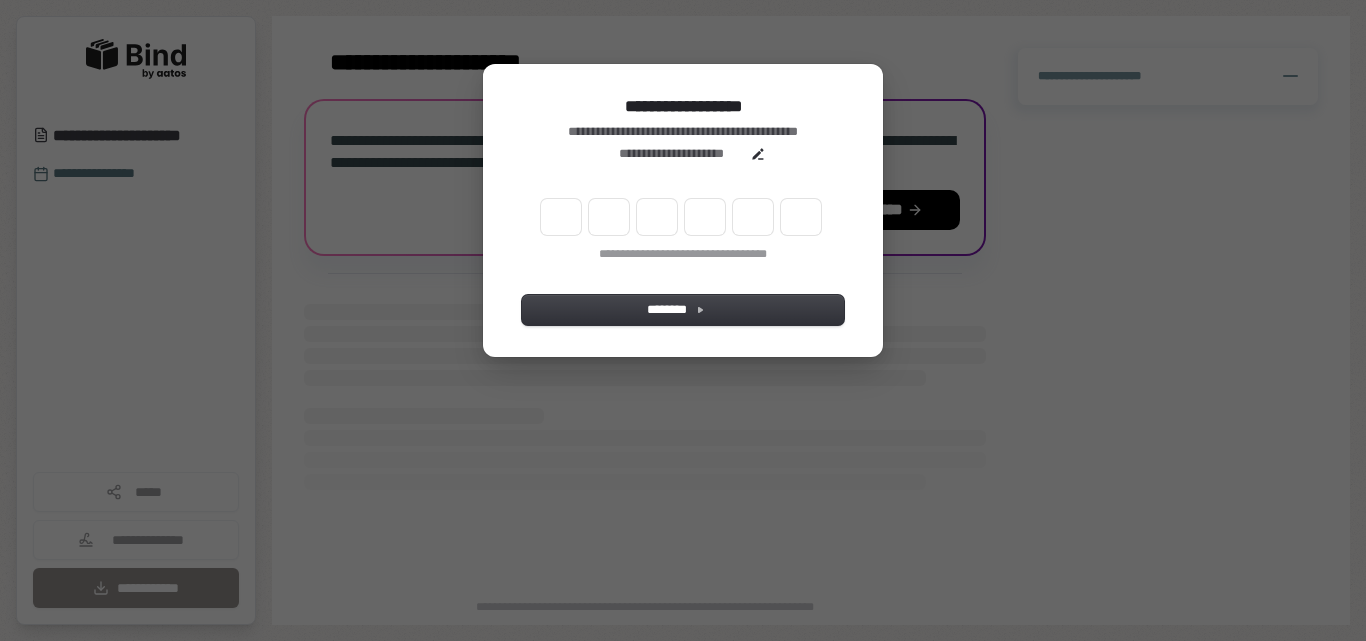 scroll, scrollTop: 0, scrollLeft: 0, axis: both 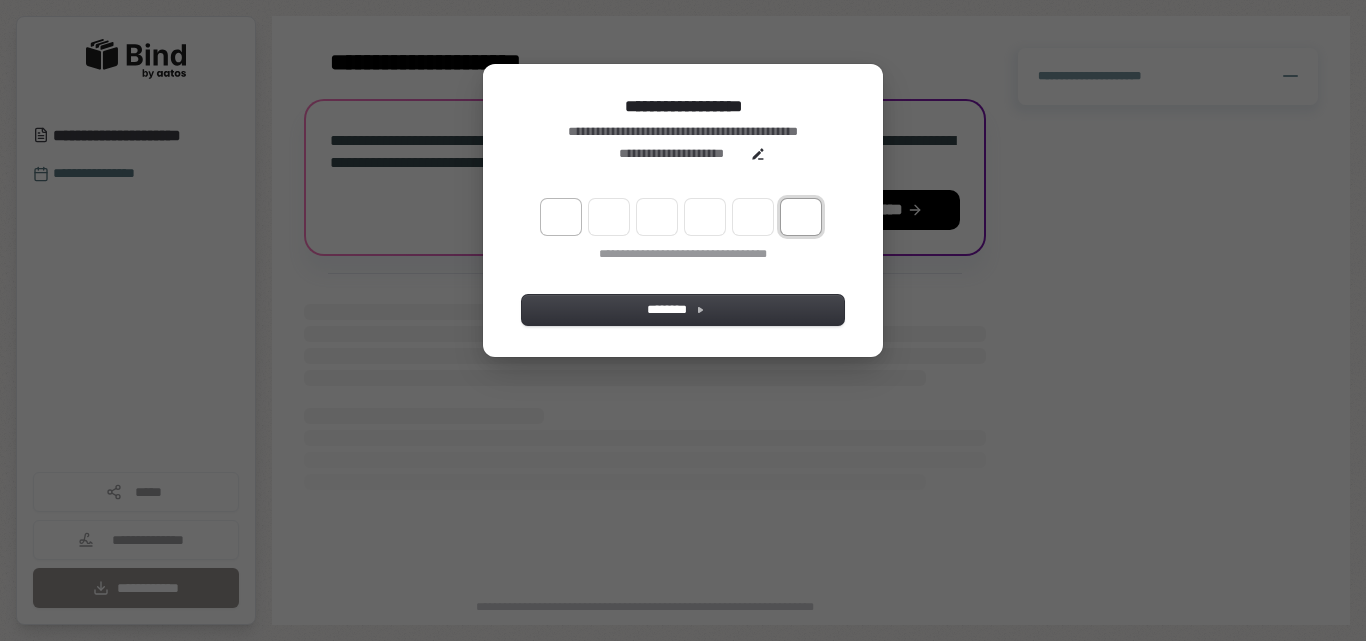 paste on "*" 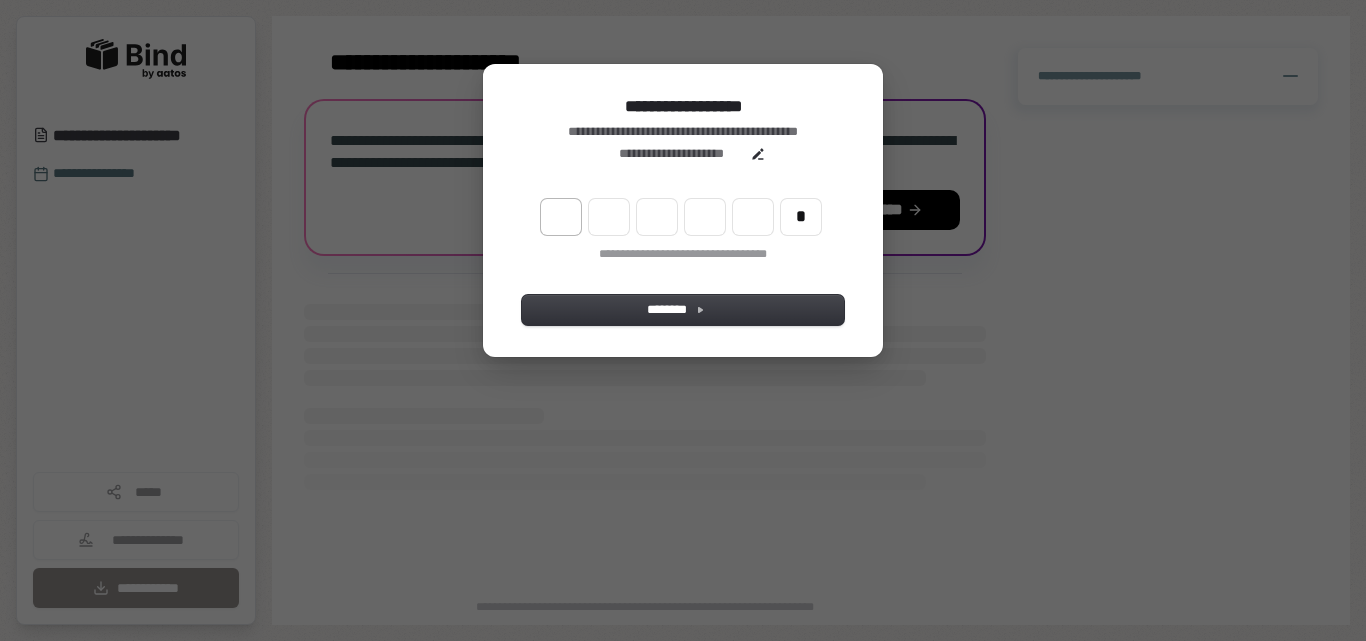 type on "******" 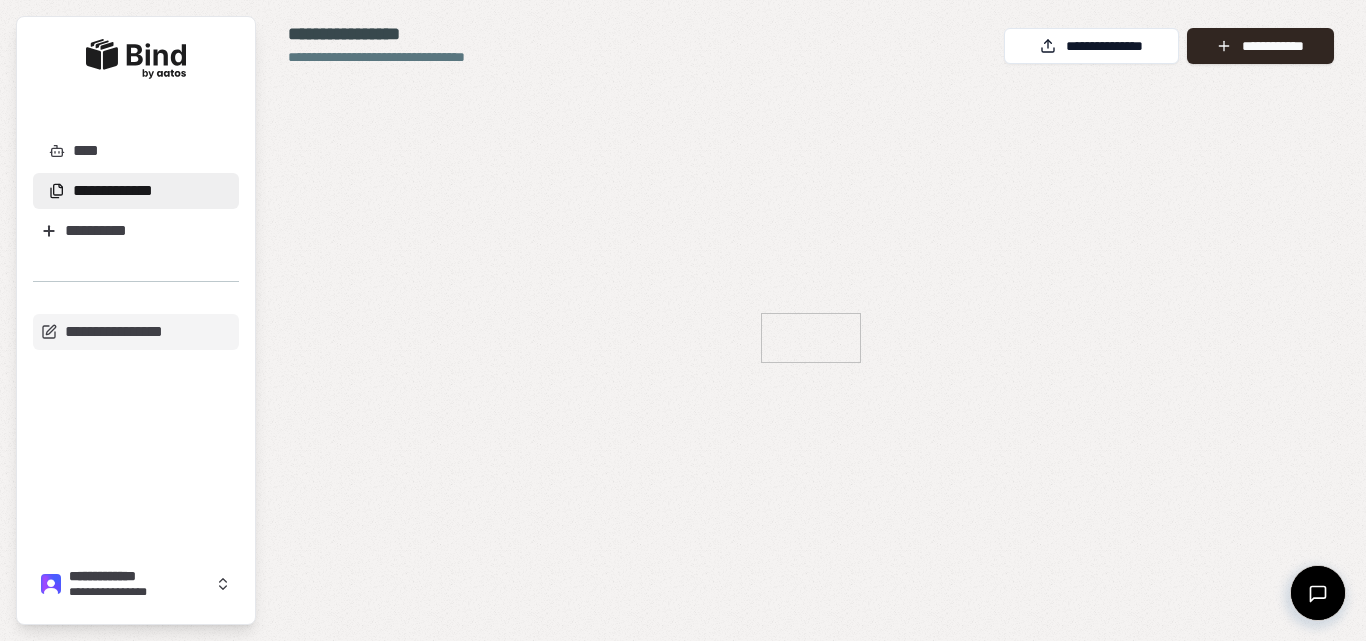 scroll, scrollTop: 0, scrollLeft: 0, axis: both 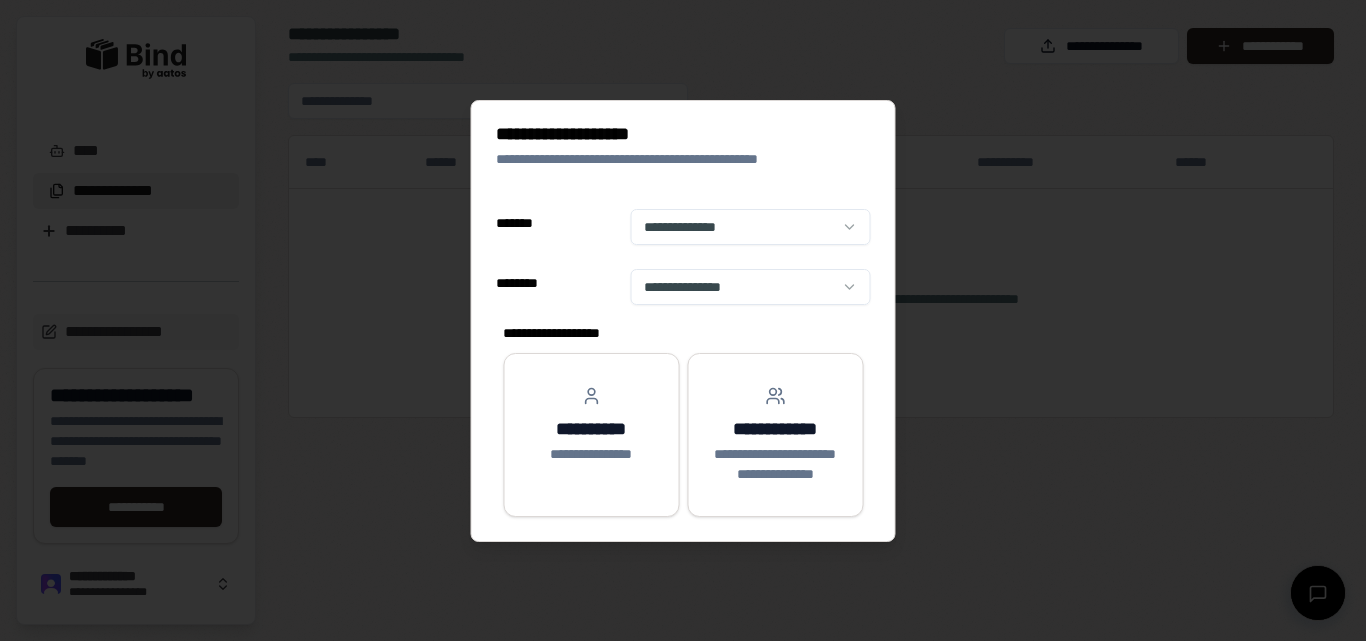 select on "******" 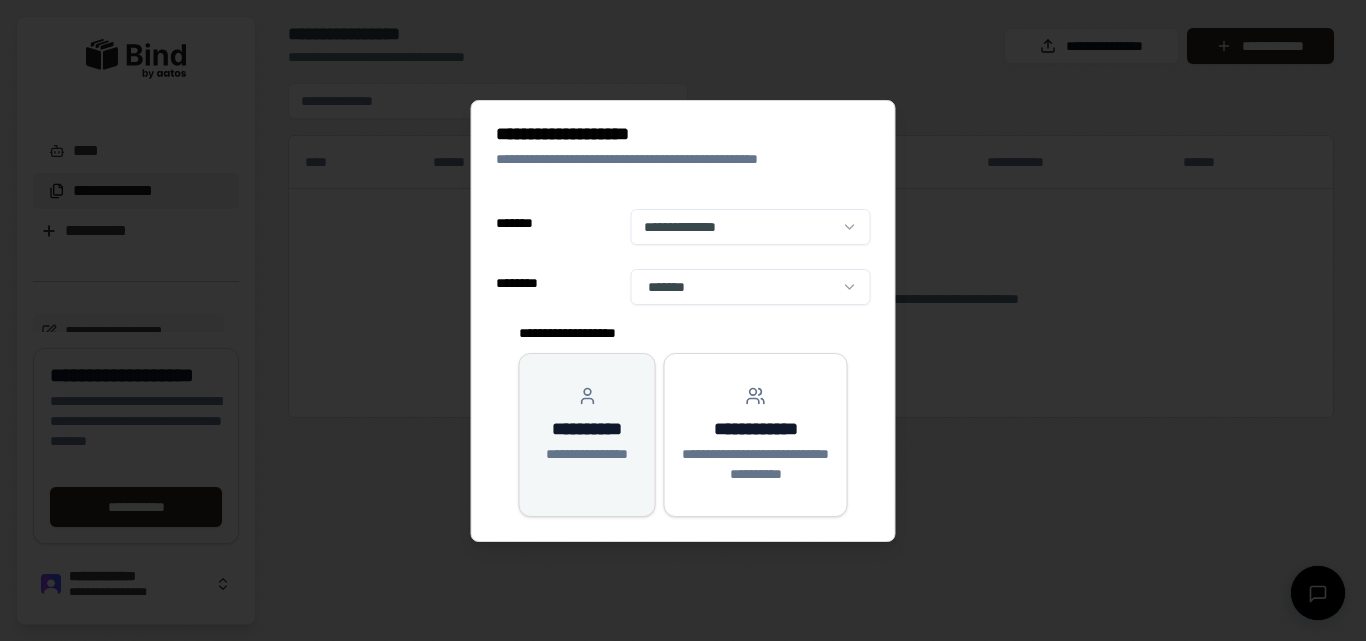 click on "**********" at bounding box center (587, 425) 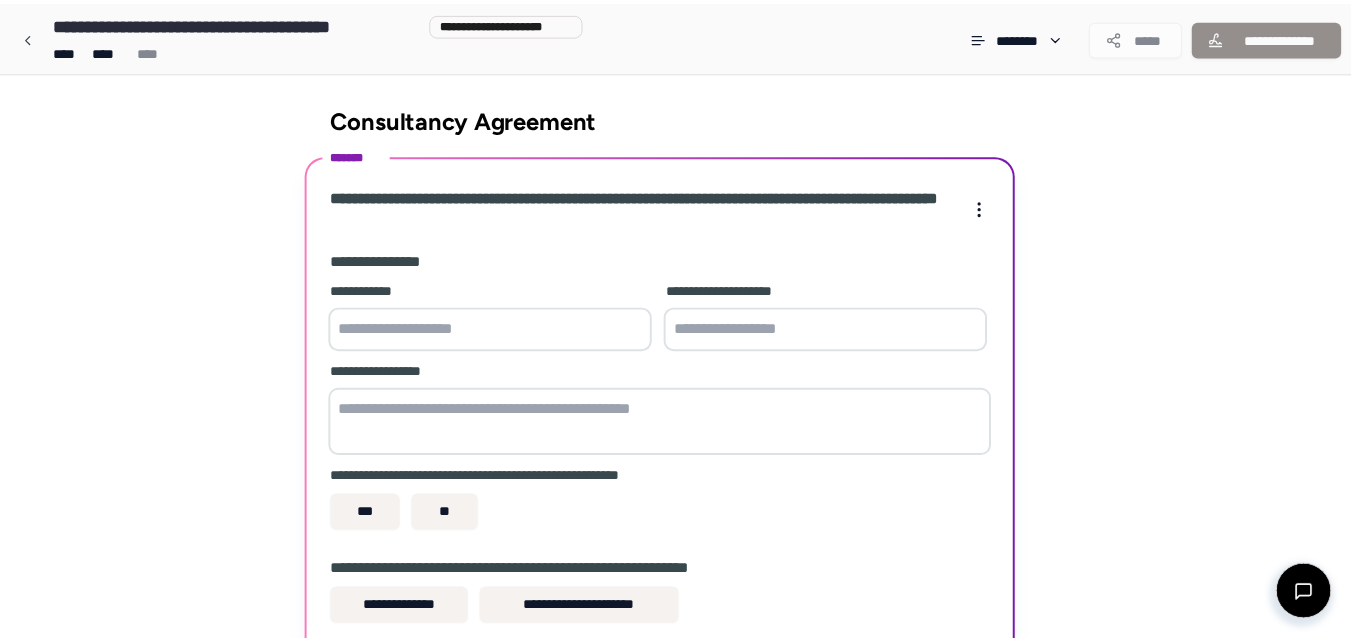 scroll, scrollTop: 152, scrollLeft: 0, axis: vertical 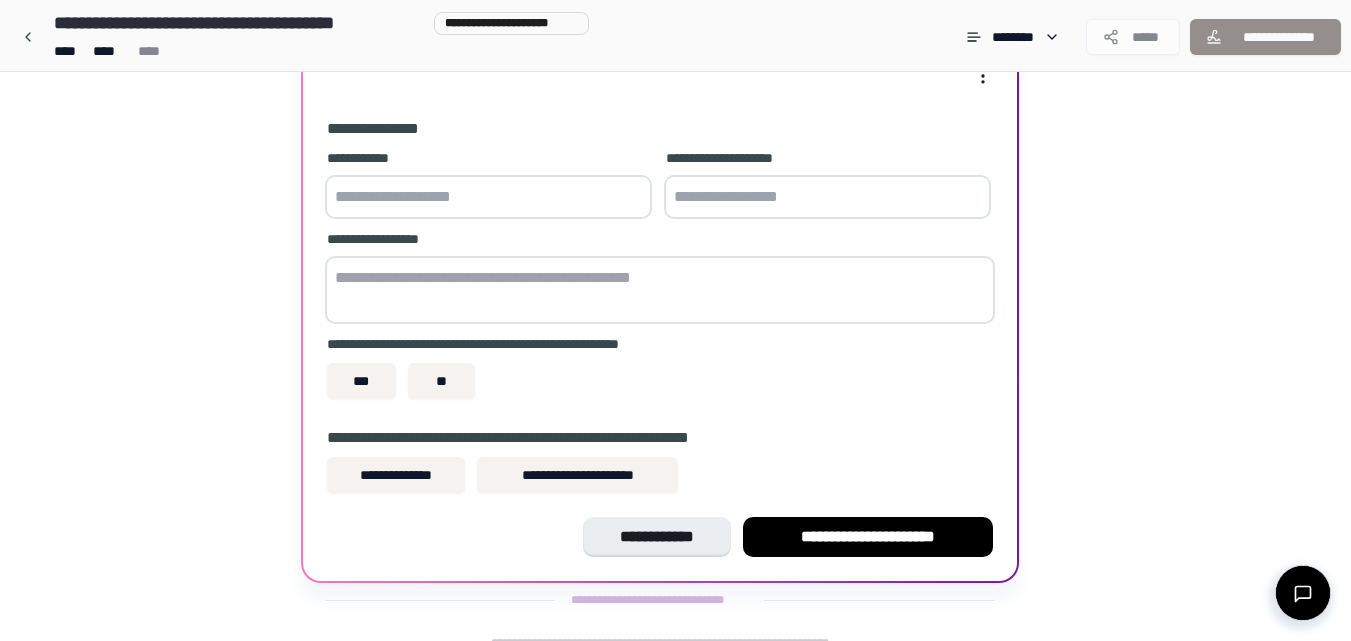 click at bounding box center (488, 197) 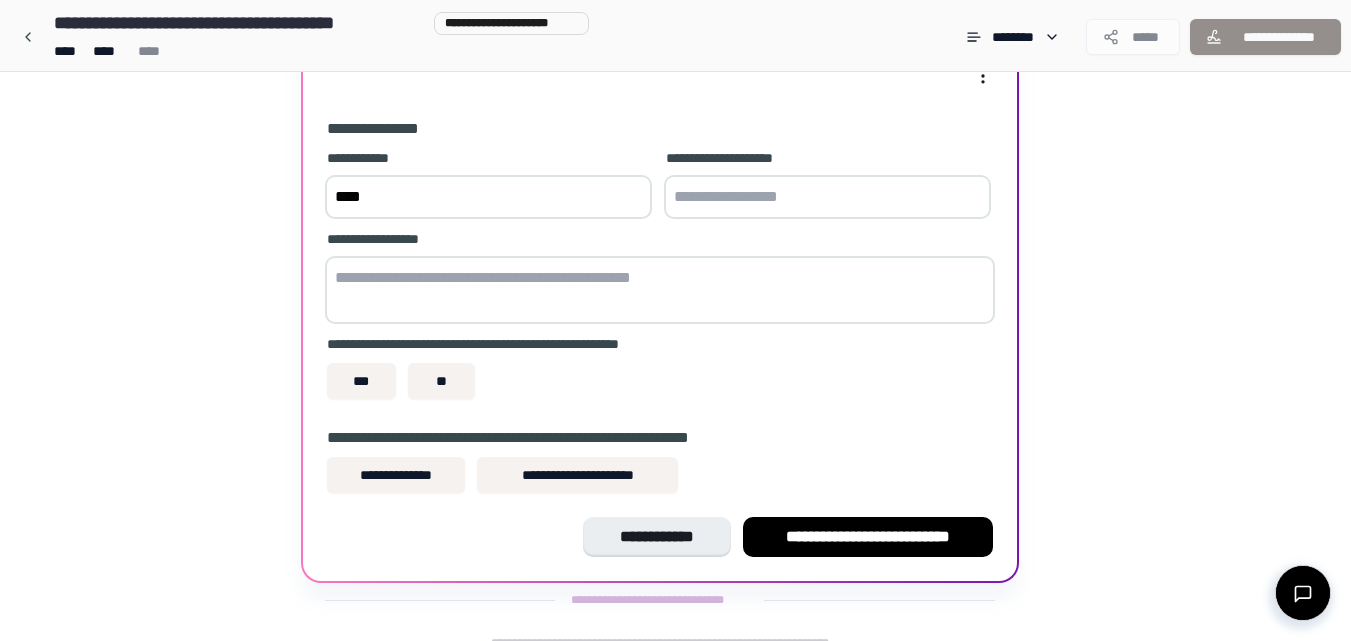 type on "****" 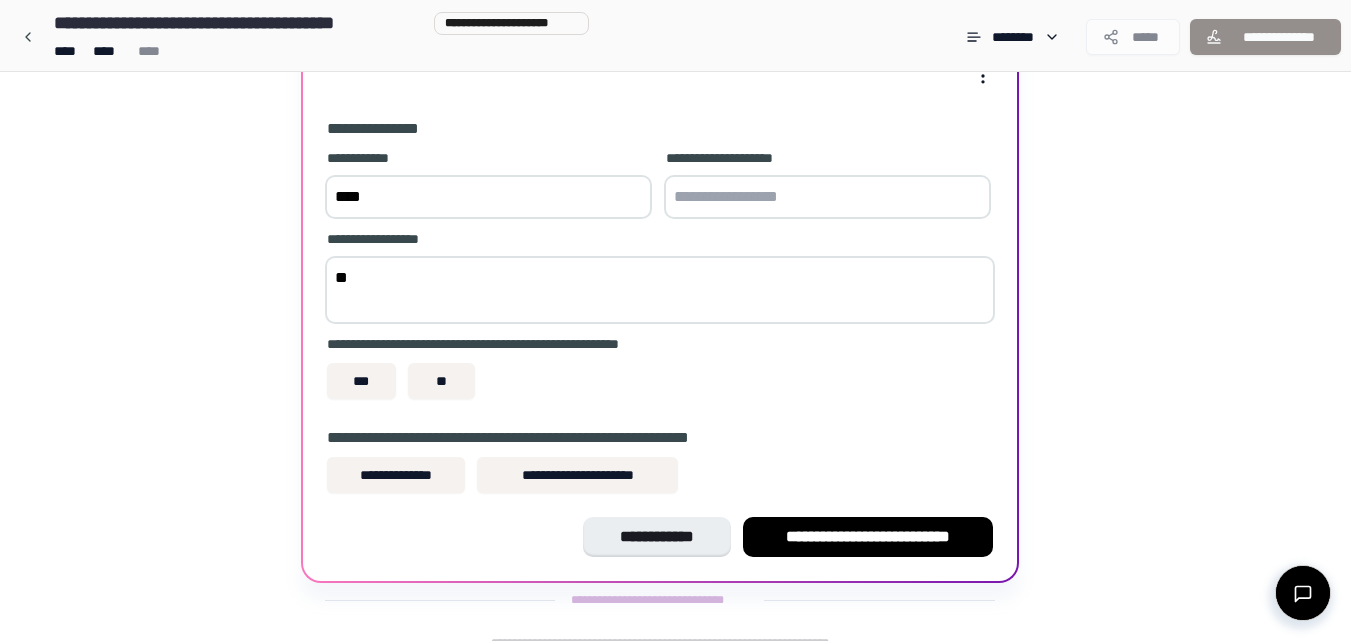 type on "*" 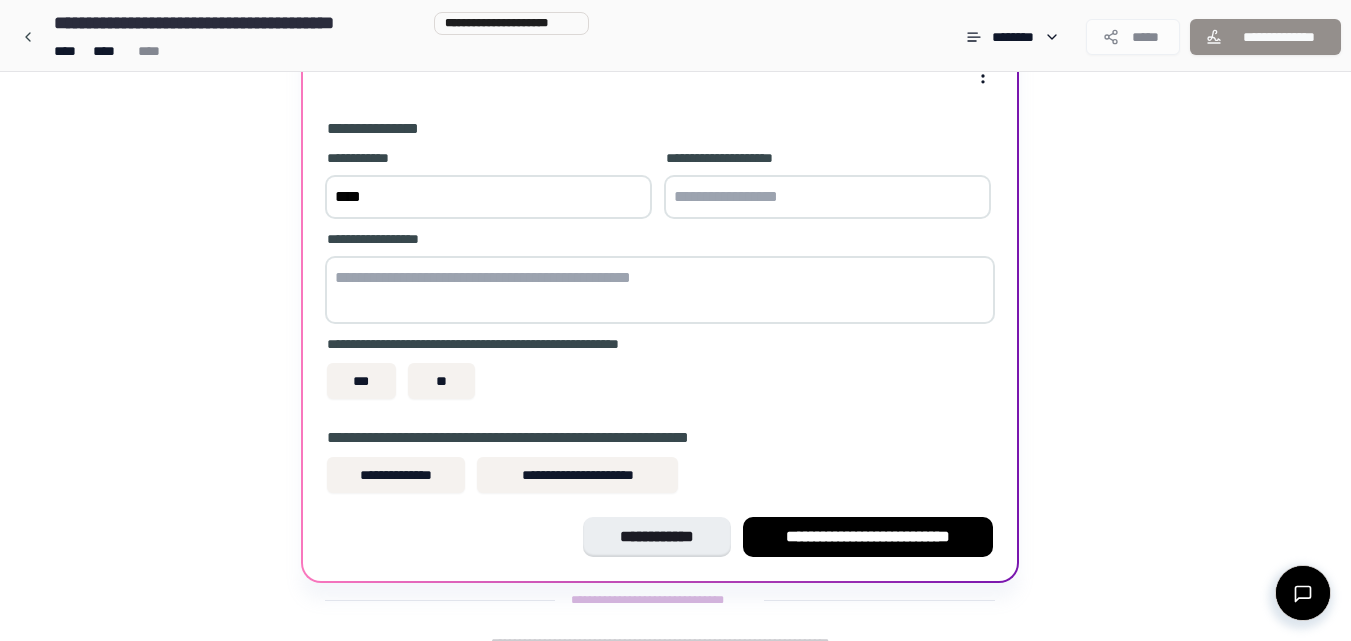 paste on "**********" 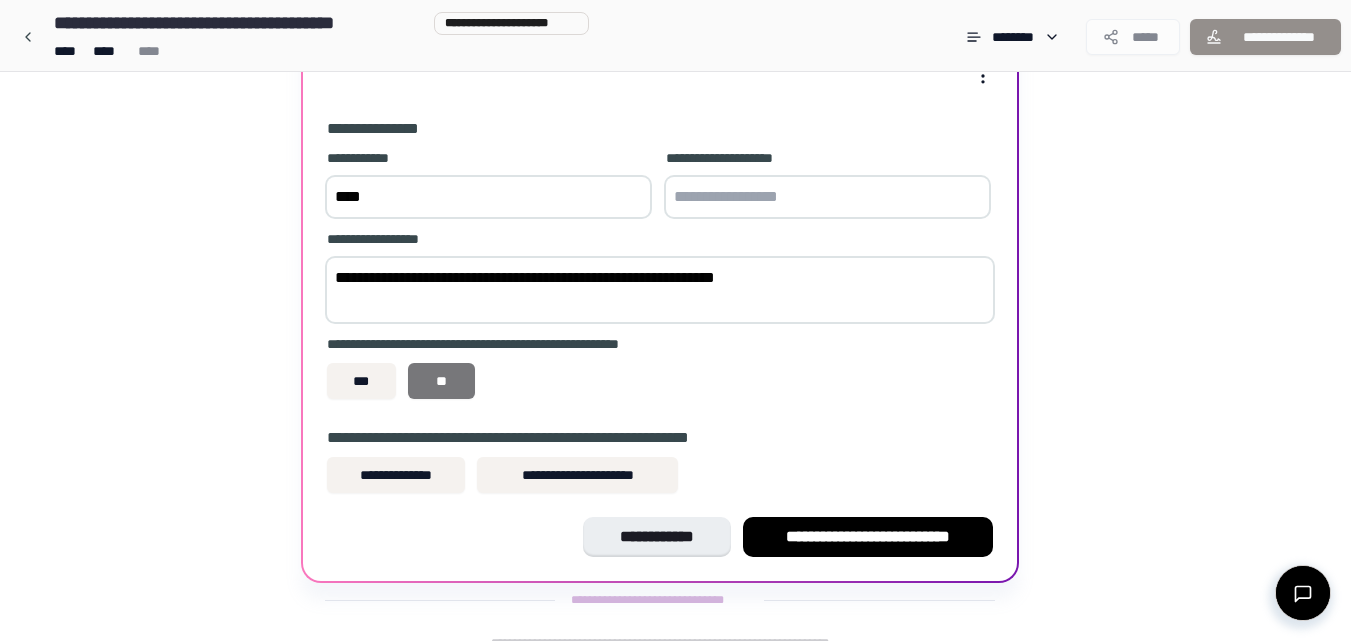 type on "**********" 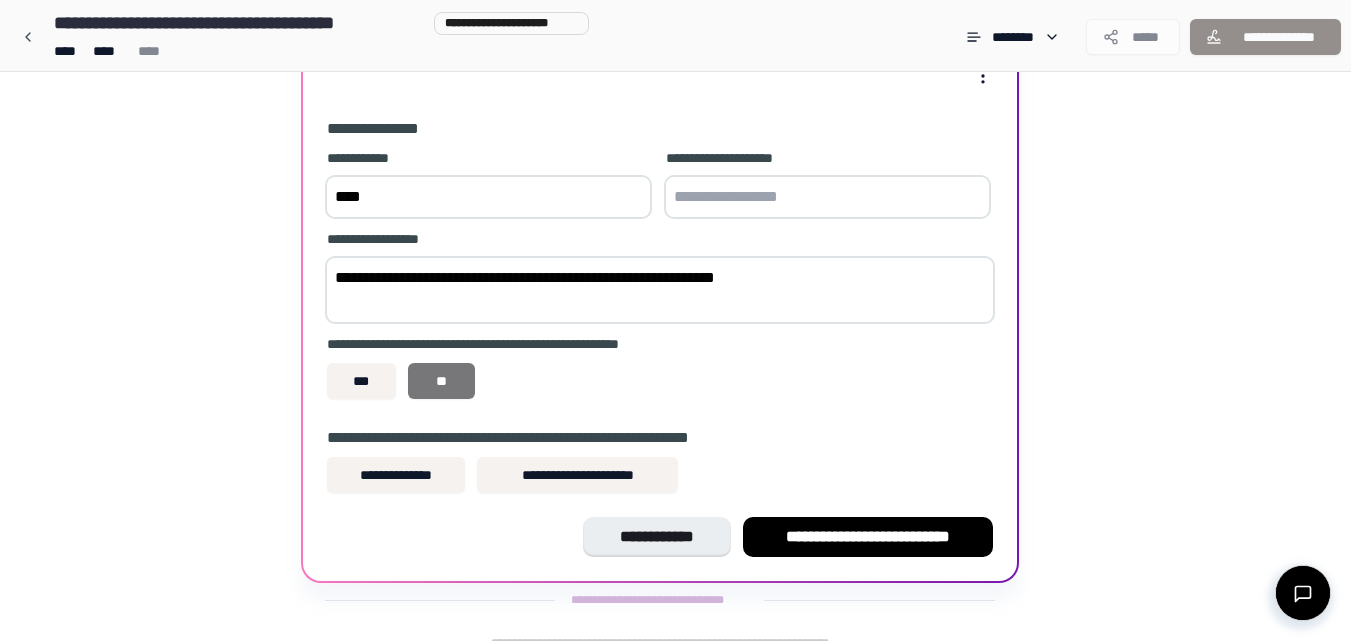 click on "**" at bounding box center [441, 381] 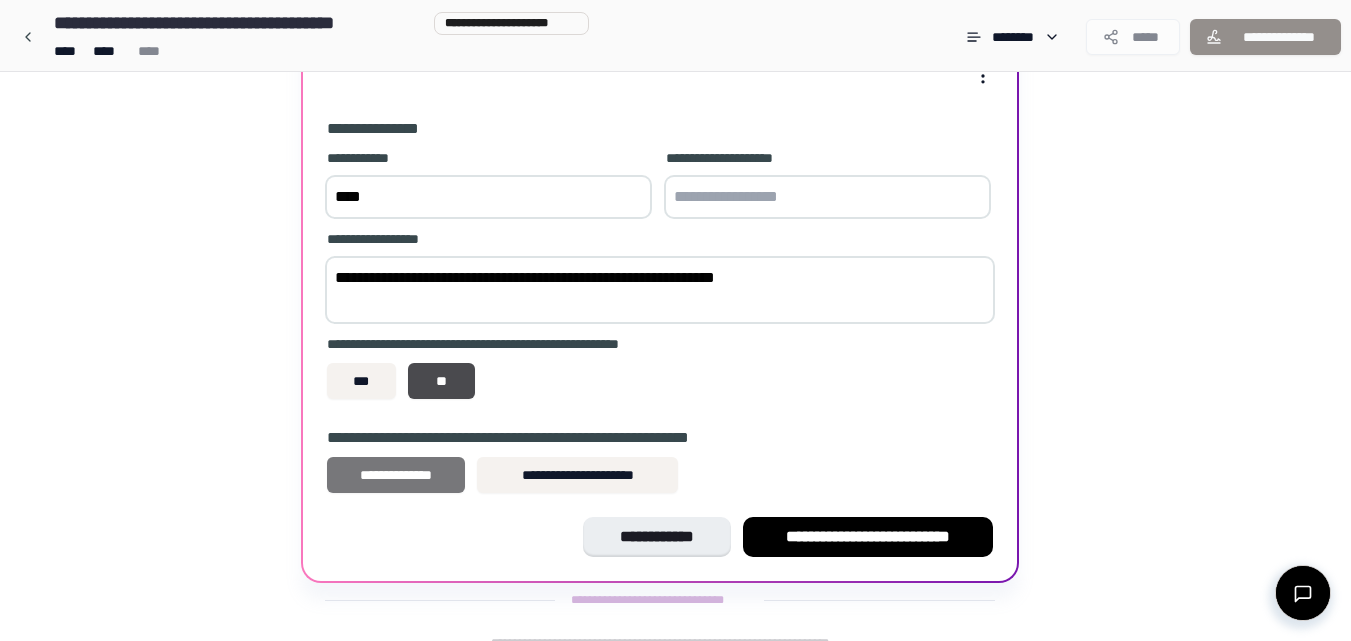 click on "**********" at bounding box center [396, 475] 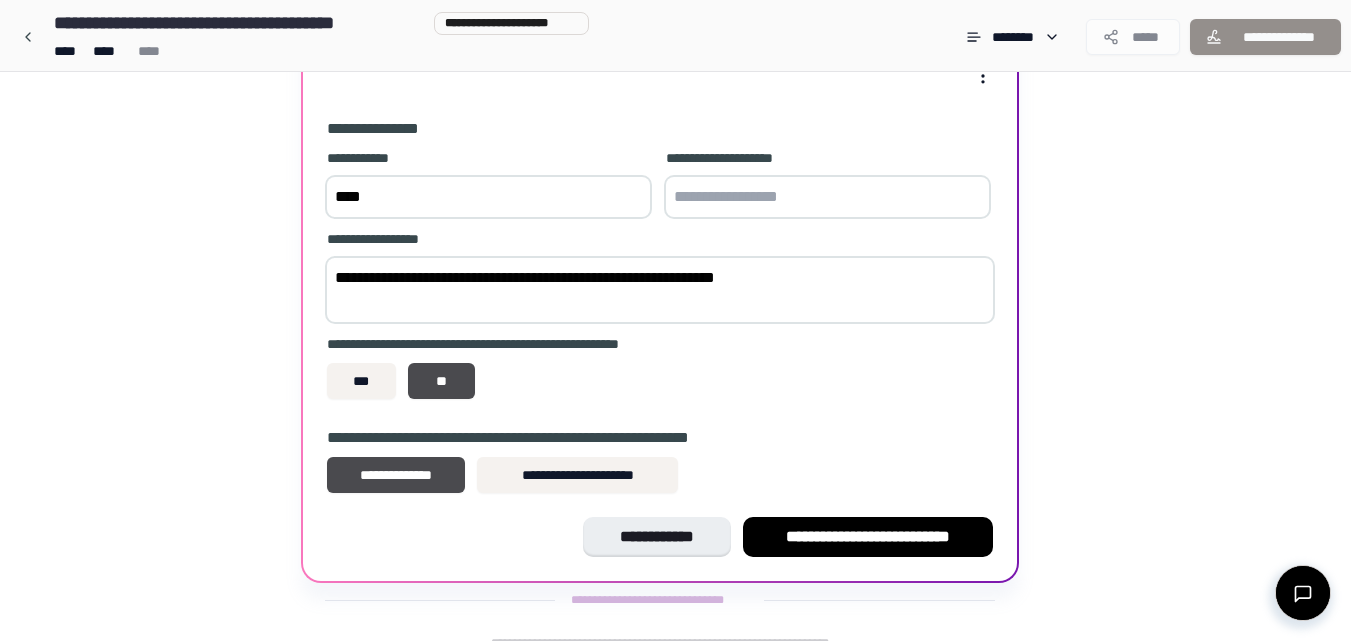 click at bounding box center (827, 197) 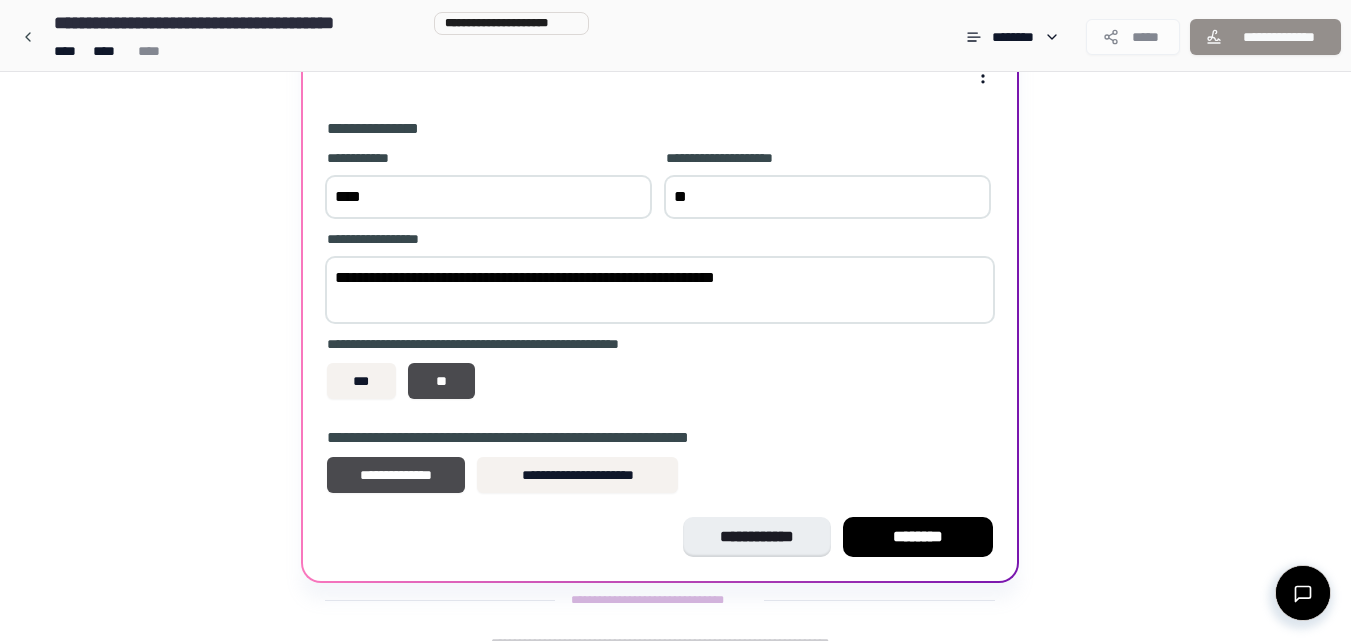 type on "*" 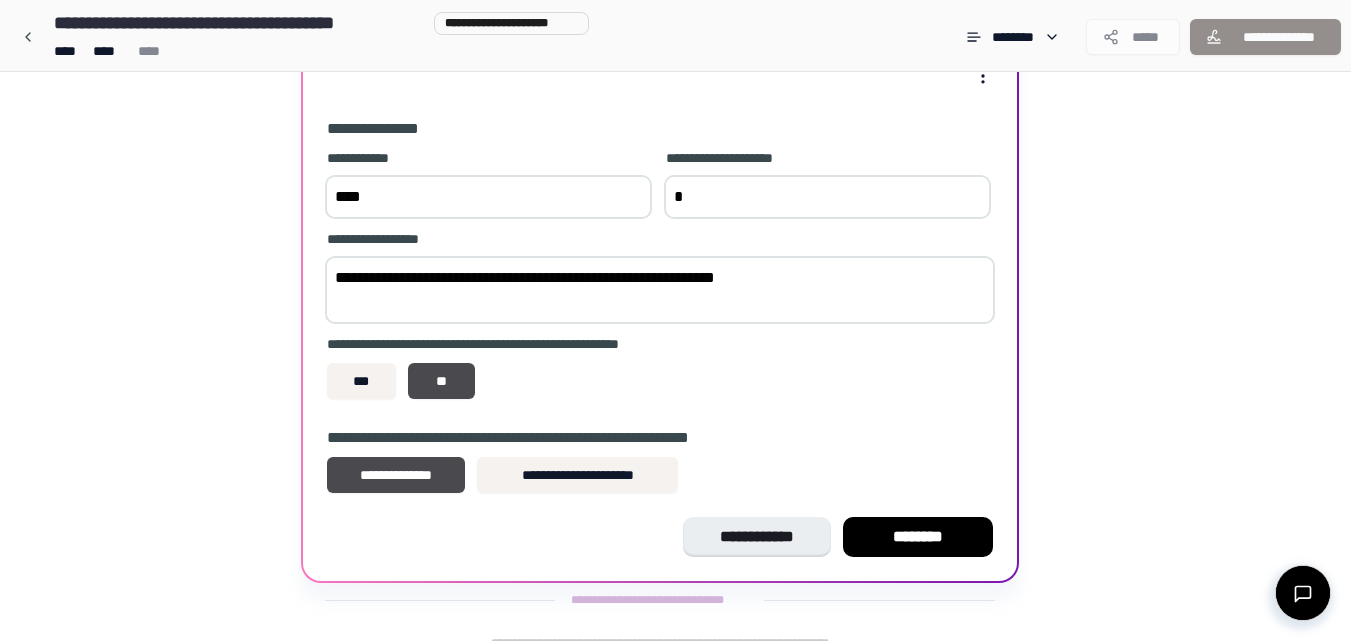 type 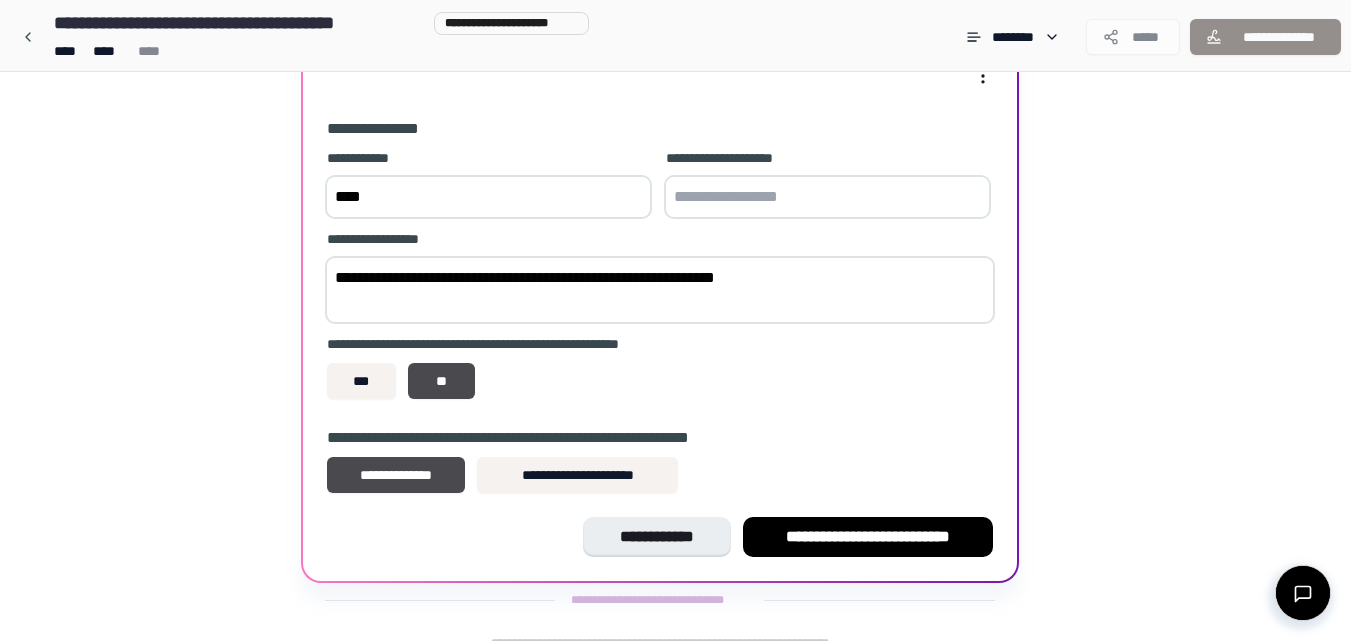 click on "**********" at bounding box center (868, 537) 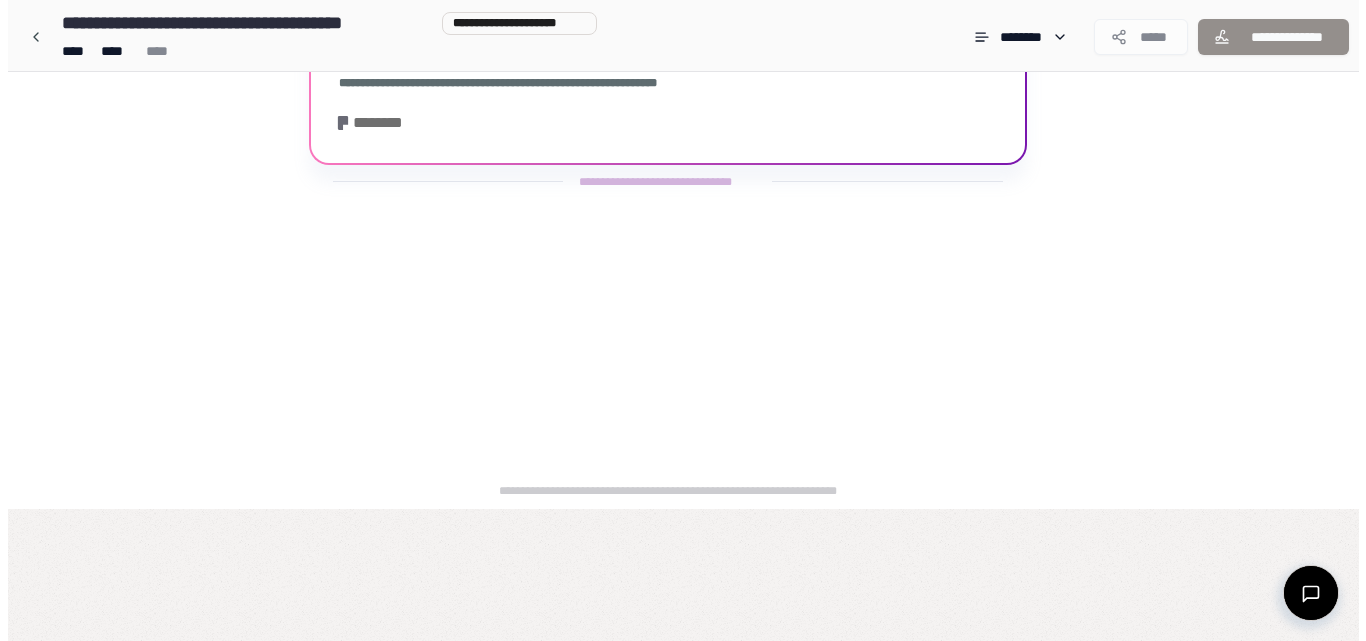 scroll, scrollTop: 0, scrollLeft: 0, axis: both 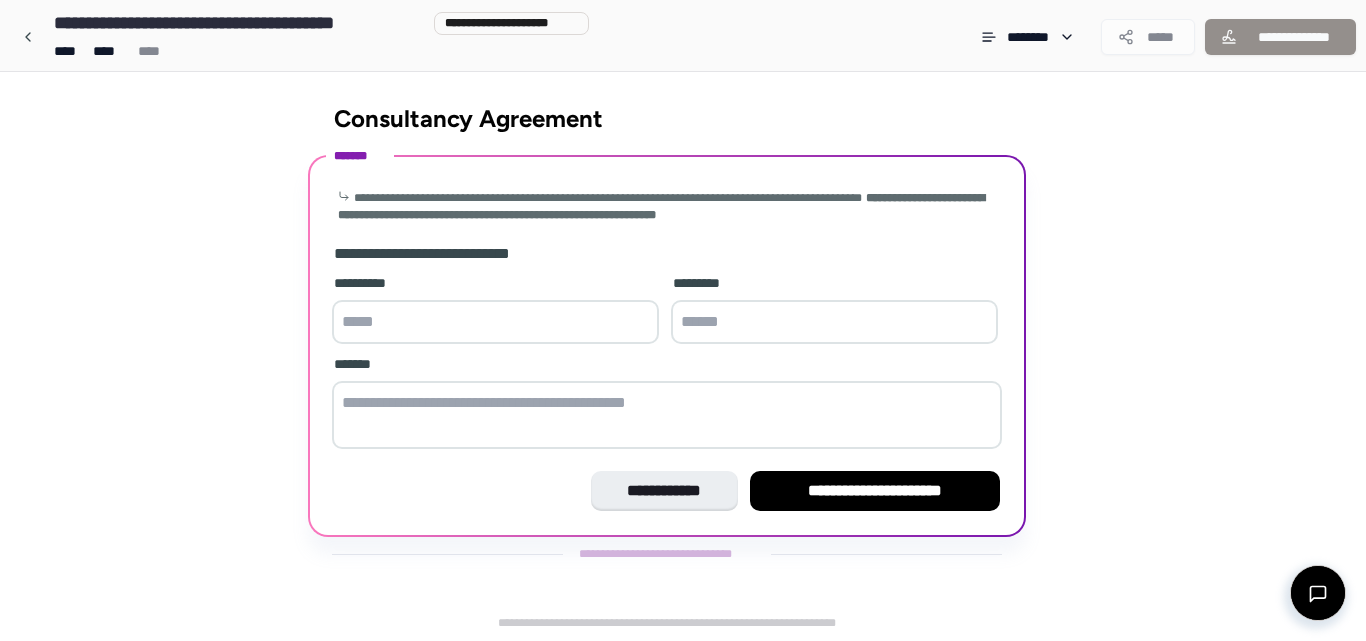 click at bounding box center (495, 322) 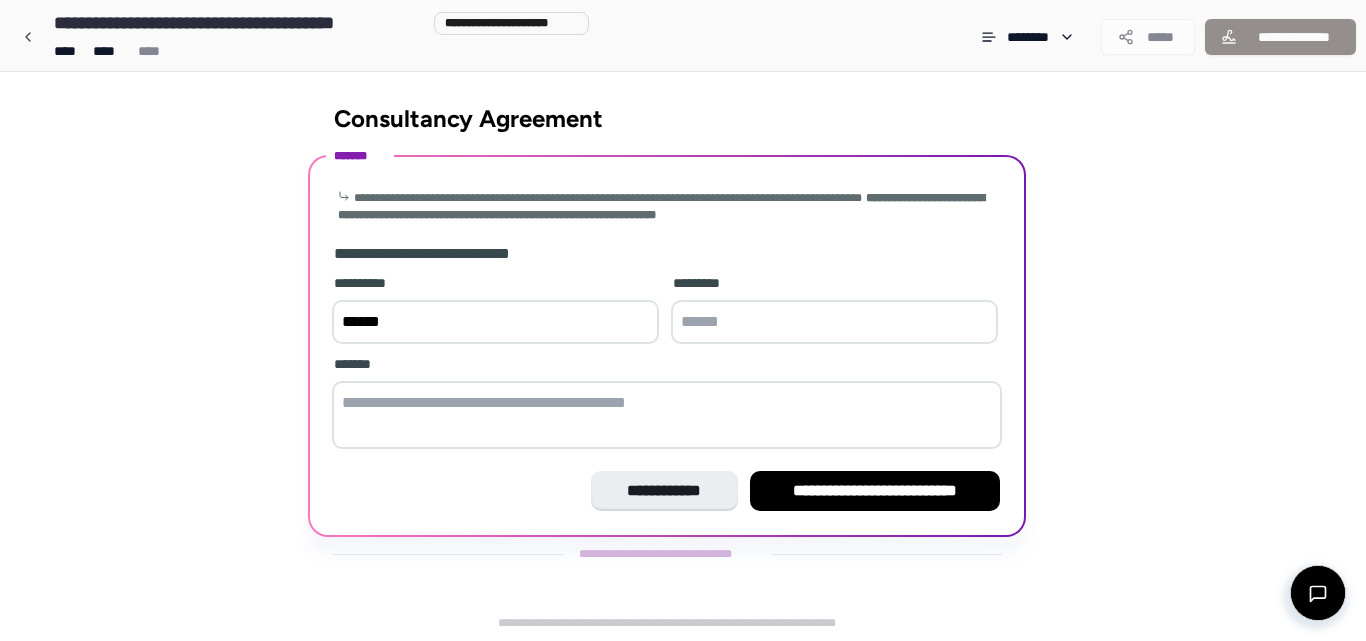 type on "******" 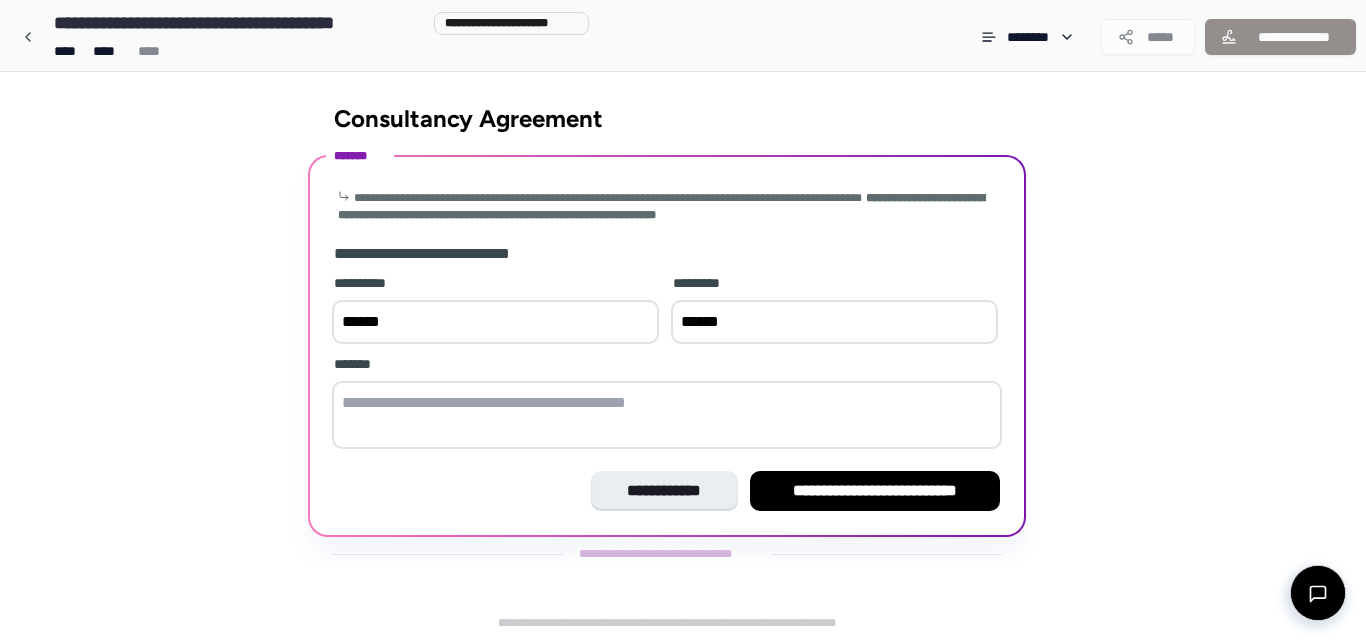 type on "******" 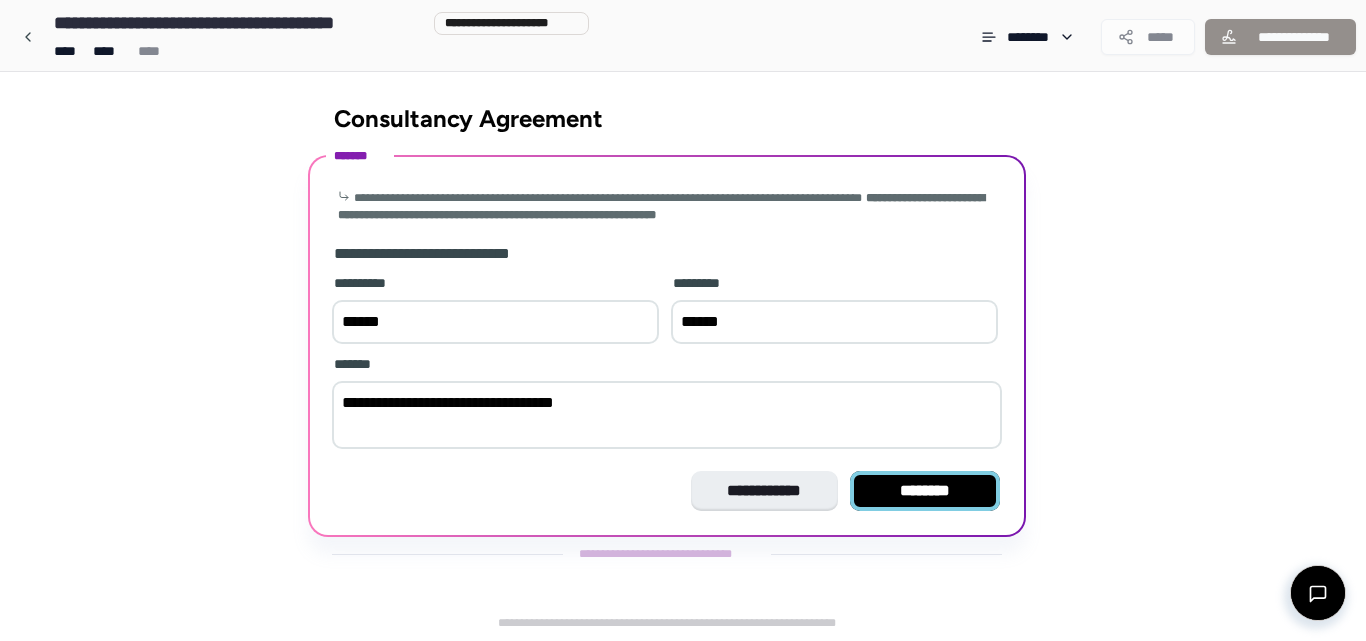 type on "**********" 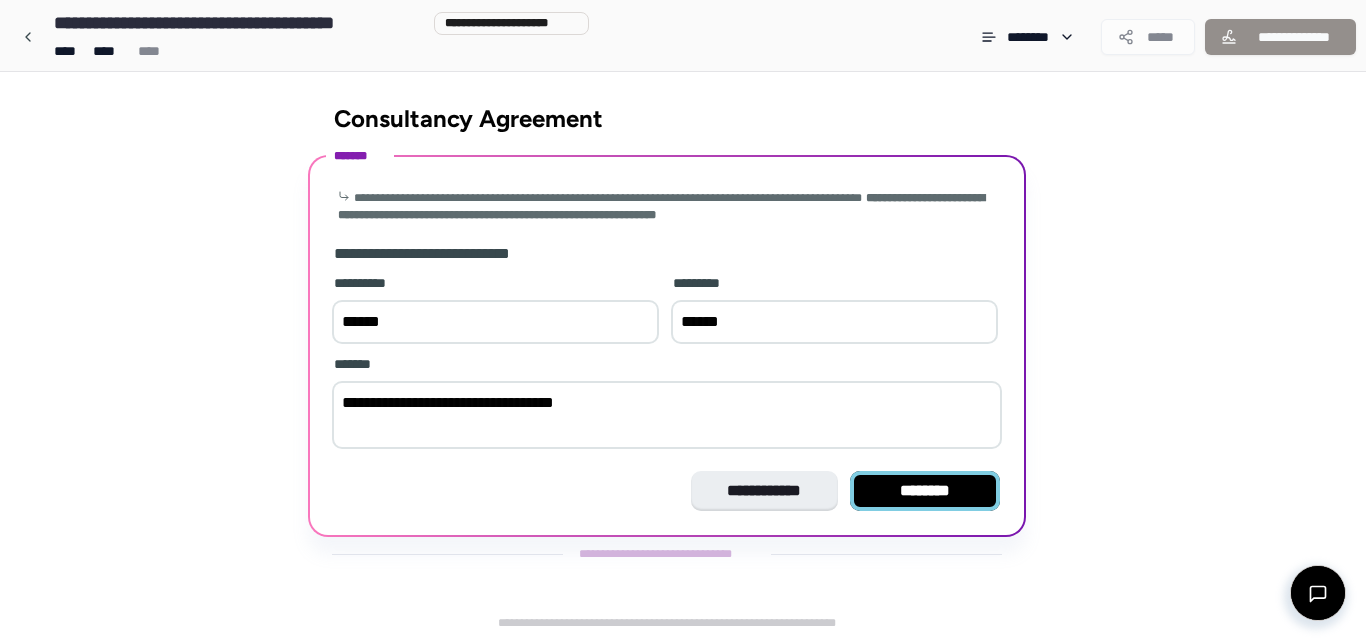 click on "********" at bounding box center [925, 491] 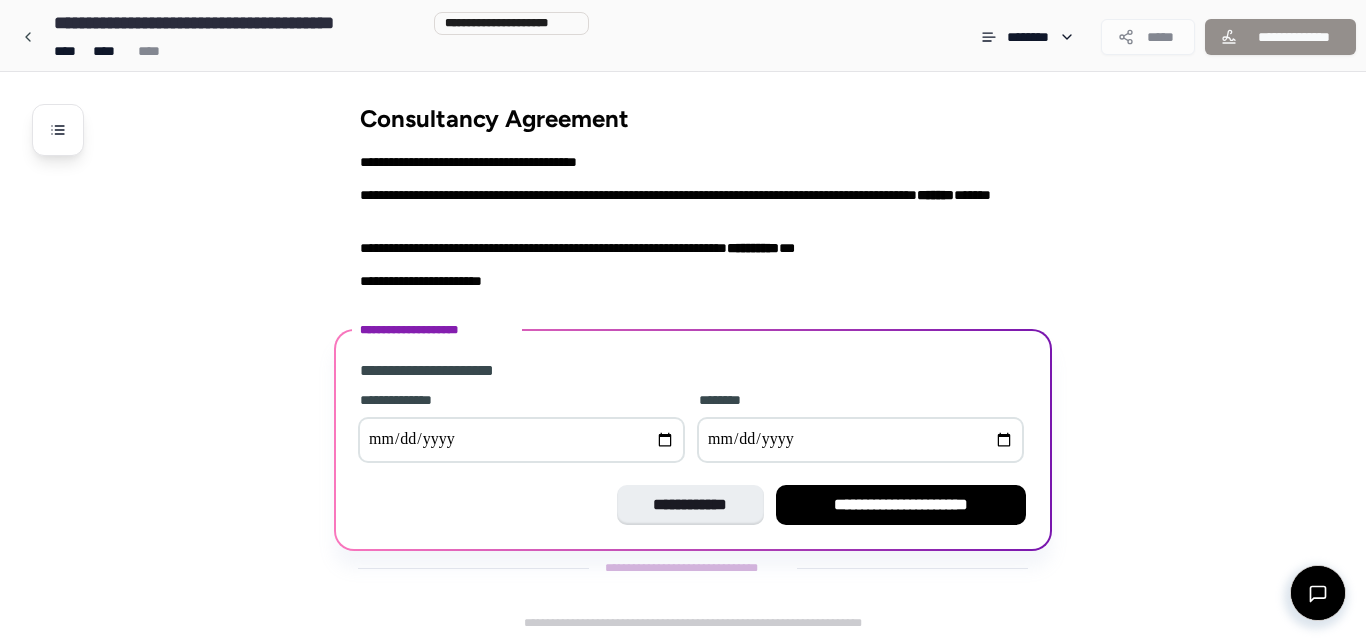 click at bounding box center [521, 440] 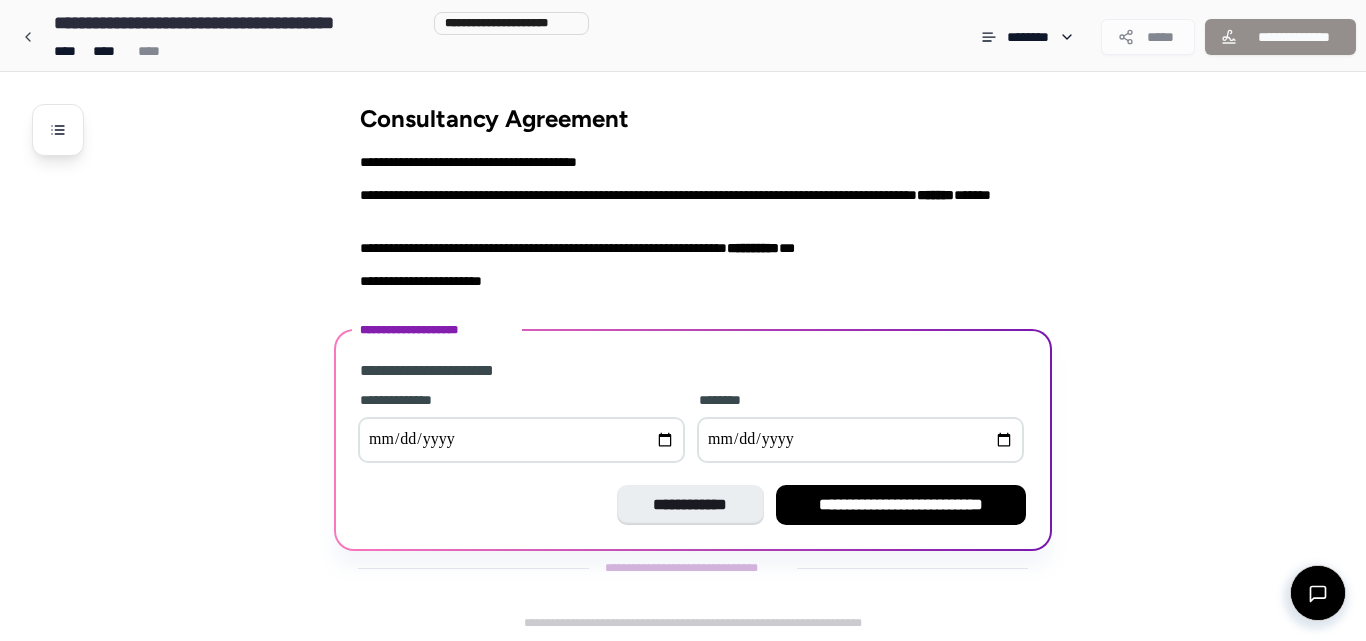 click at bounding box center (860, 440) 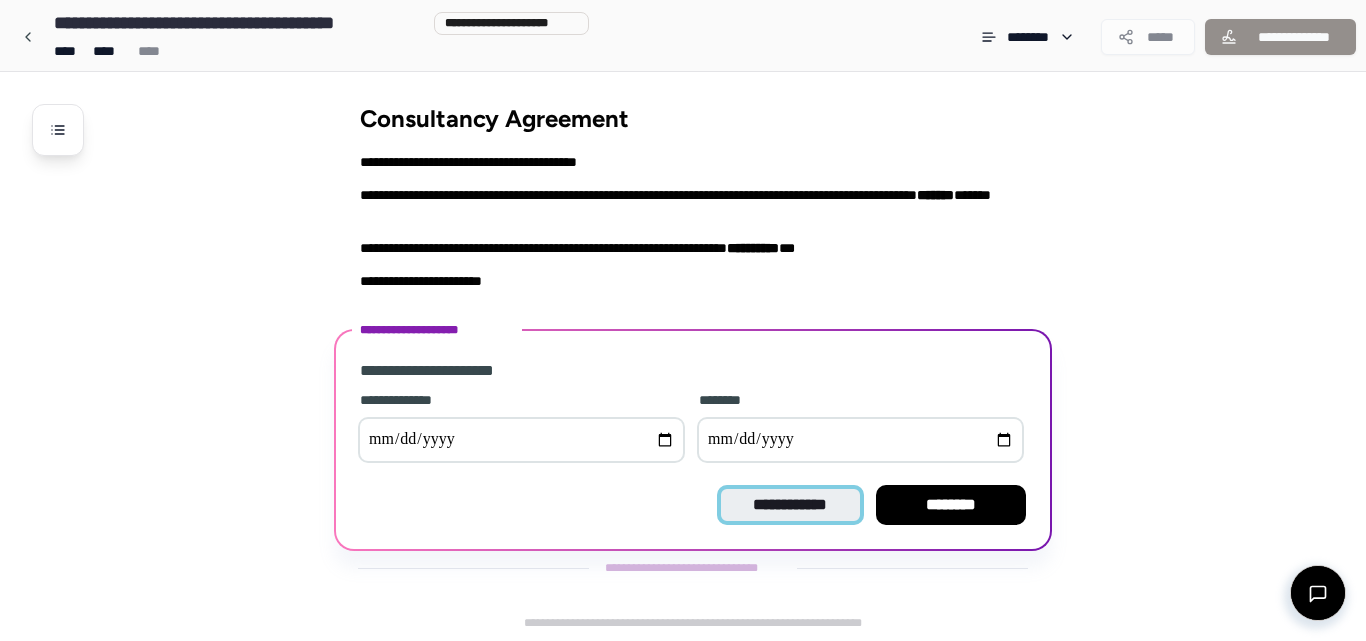 click on "**********" at bounding box center [790, 505] 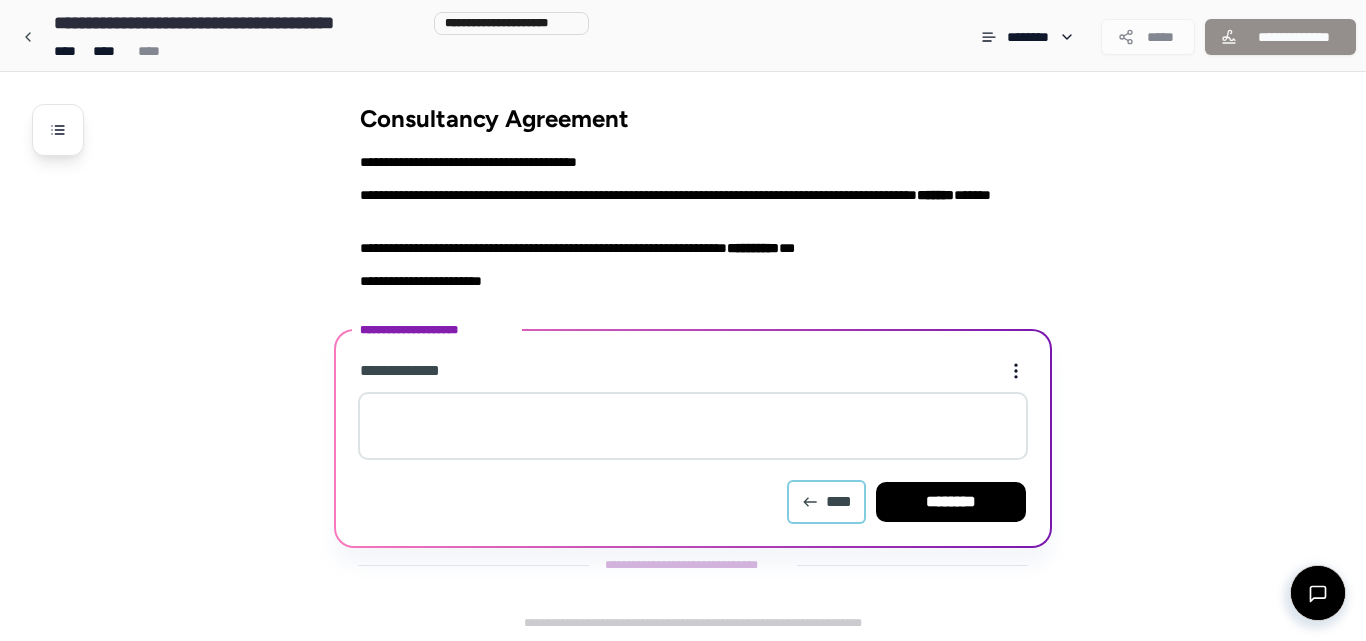 click on "****" at bounding box center [826, 502] 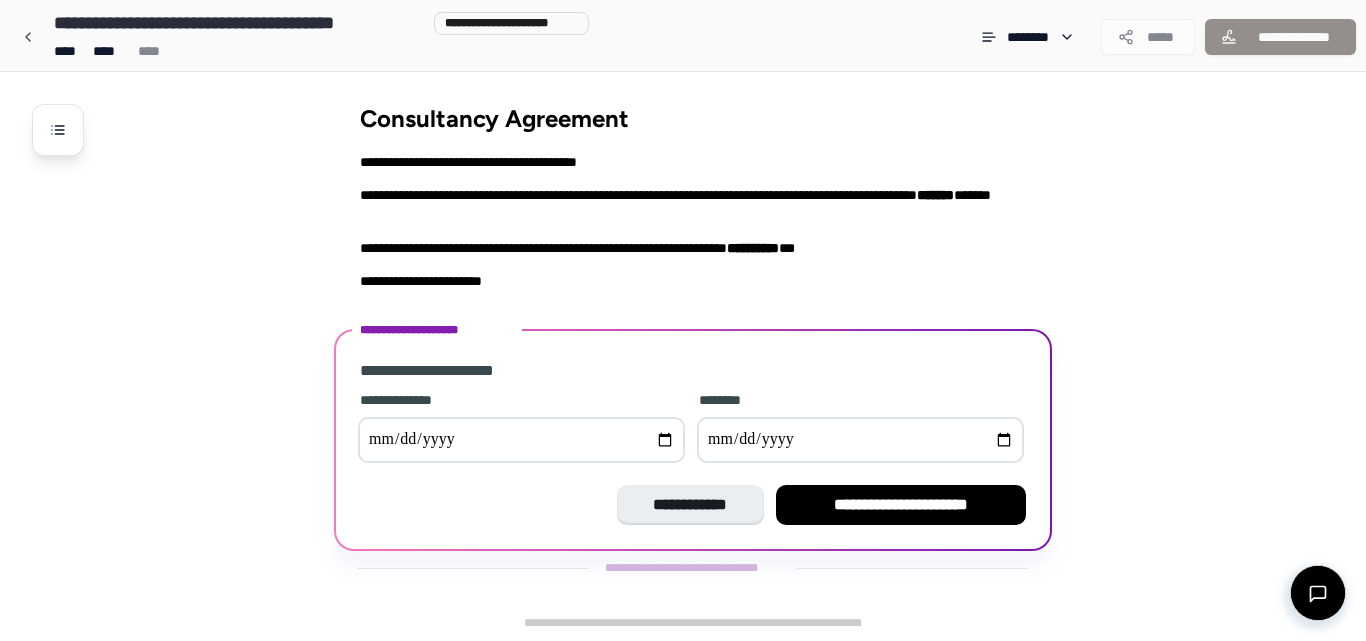 click at bounding box center [521, 440] 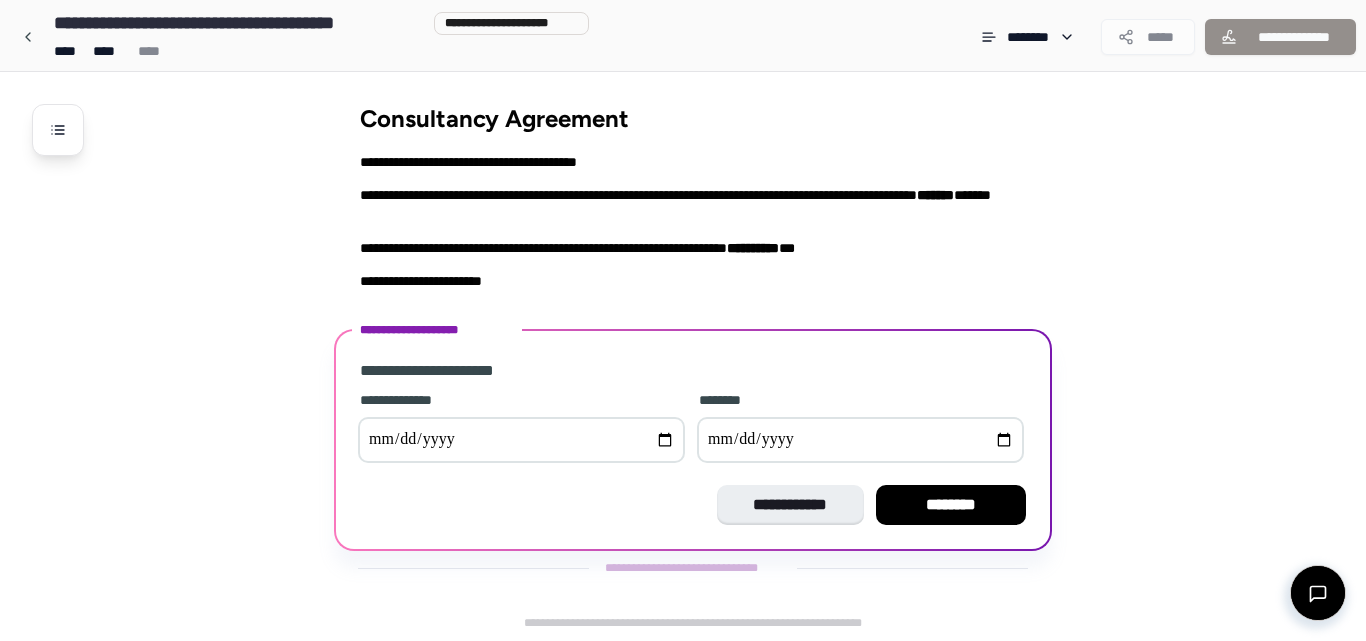 click at bounding box center (860, 440) 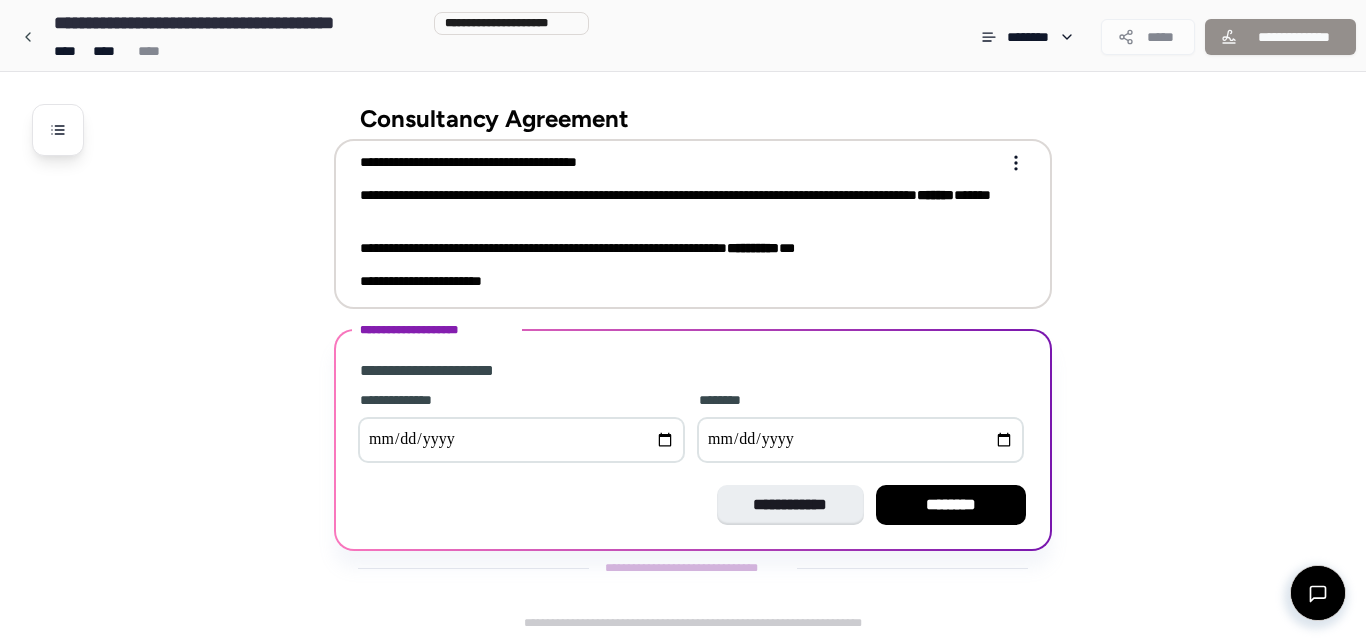type on "**********" 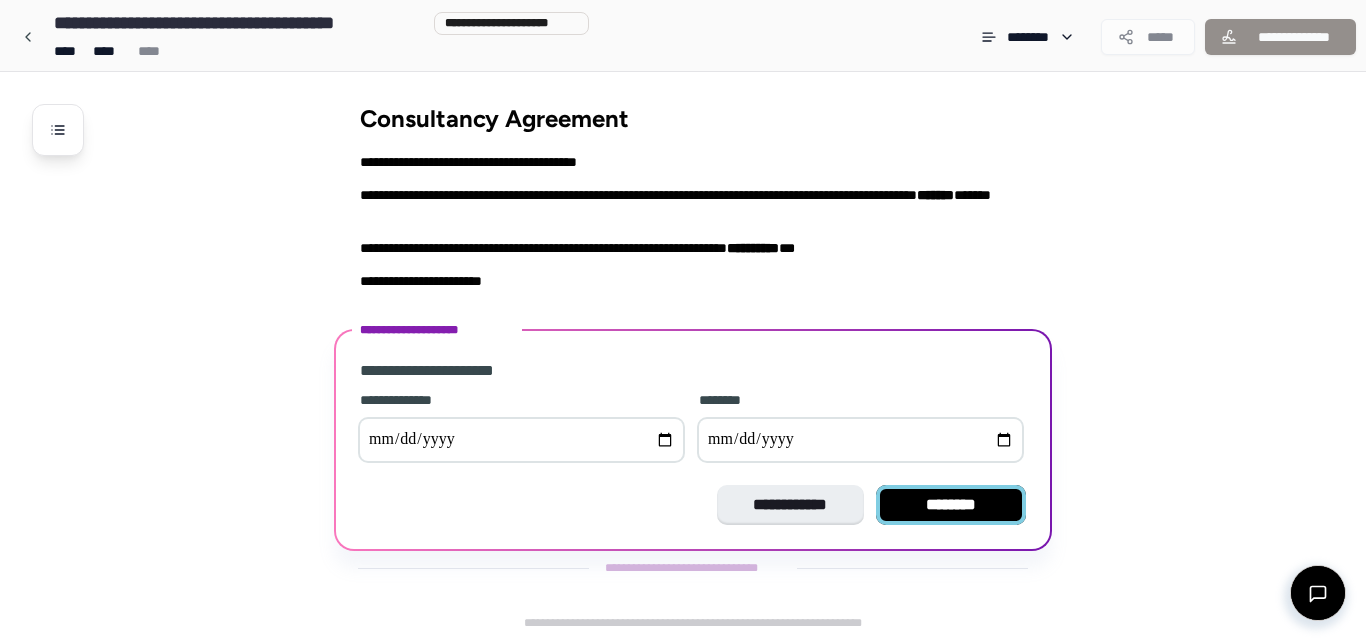 click on "********" at bounding box center [951, 505] 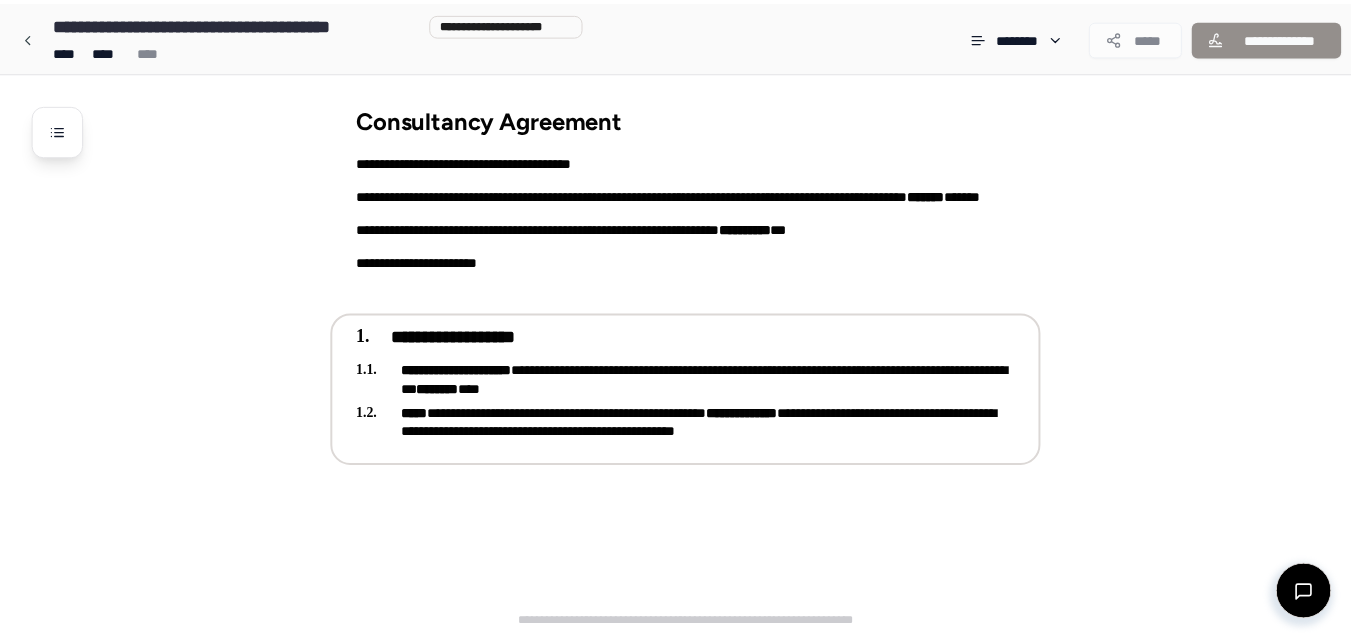 scroll, scrollTop: 24, scrollLeft: 0, axis: vertical 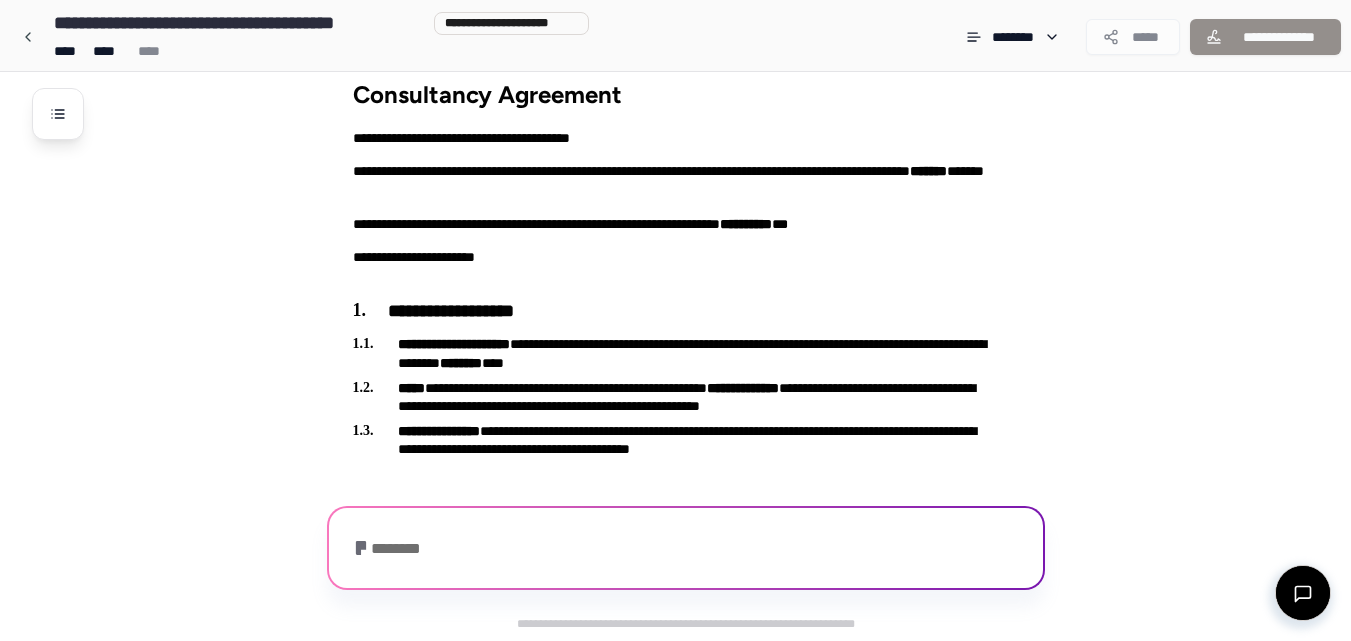 click on "********" at bounding box center [391, 549] 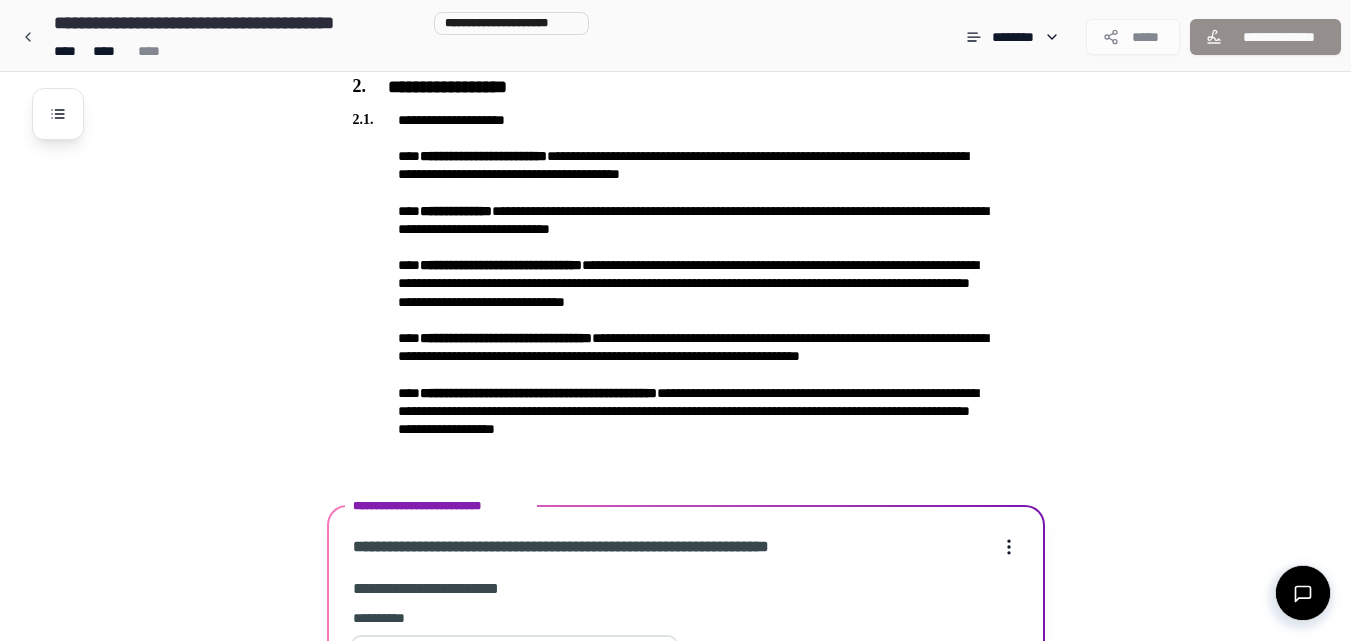 scroll, scrollTop: 1159, scrollLeft: 0, axis: vertical 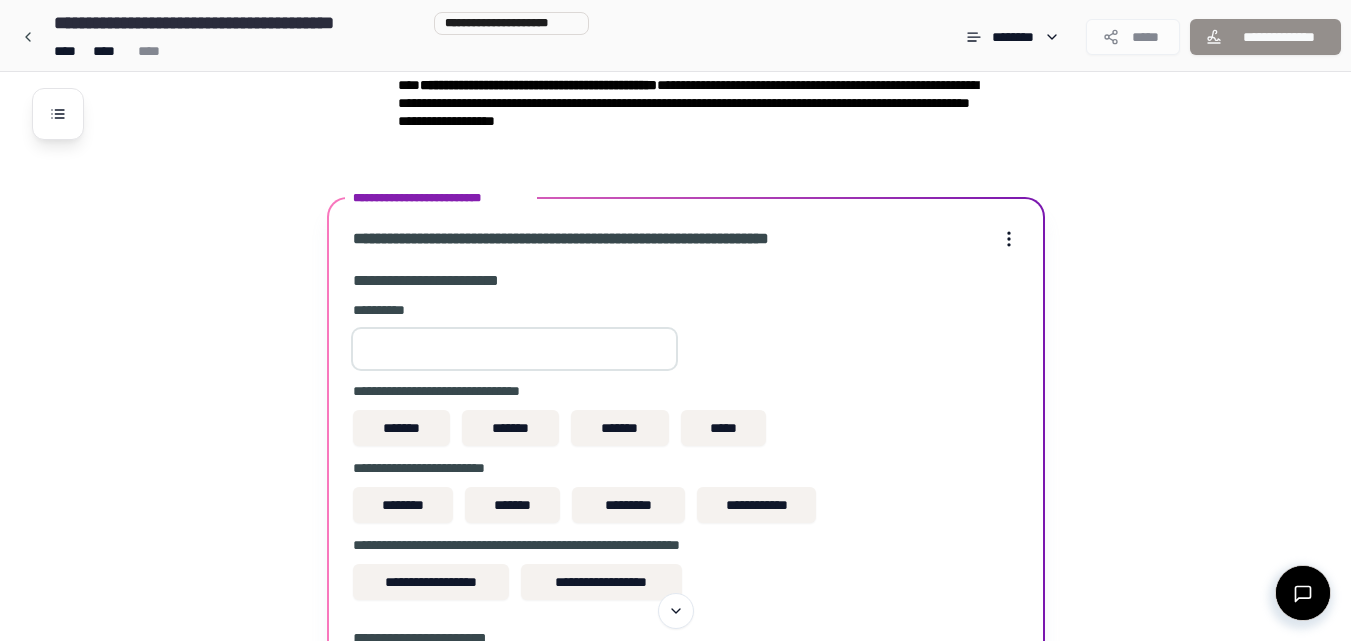 click at bounding box center [514, 349] 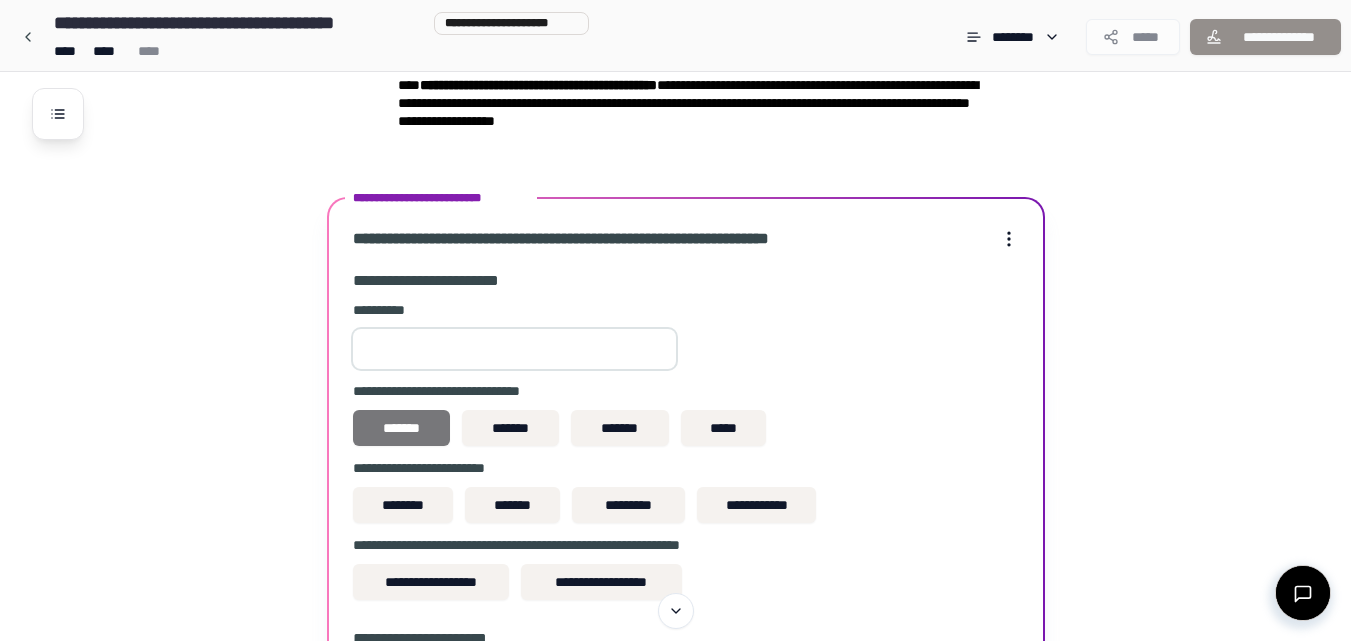 click on "*******" at bounding box center (401, 428) 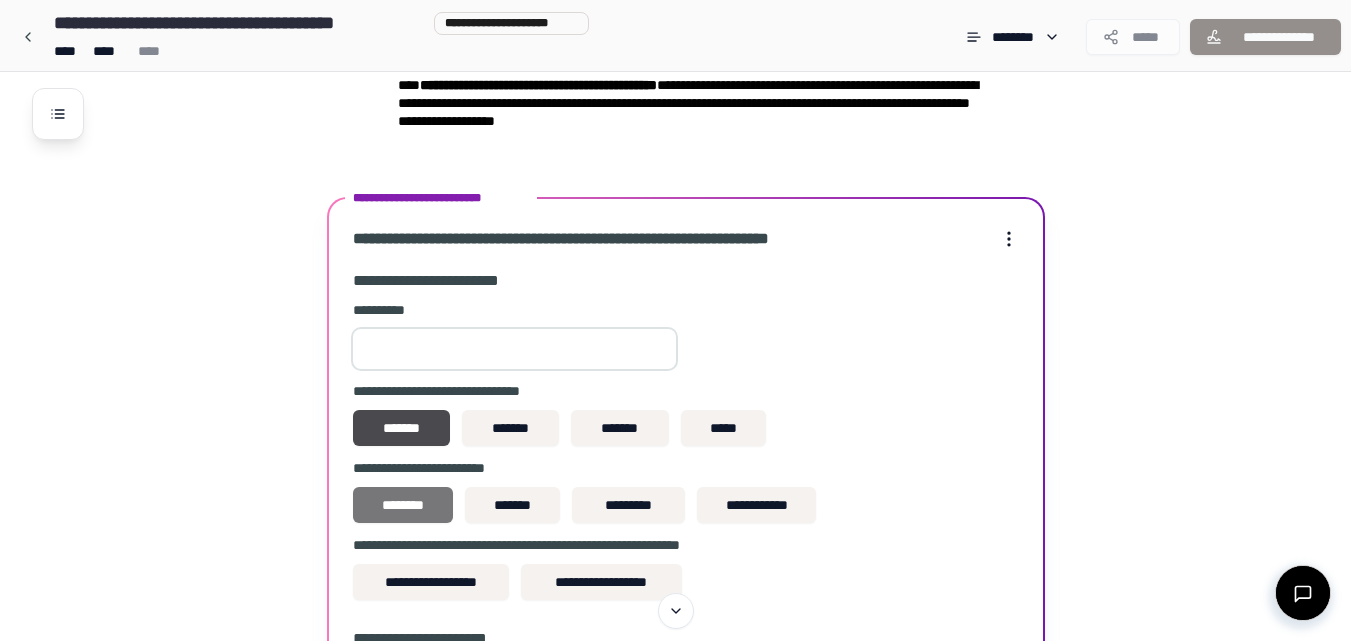 click on "********" at bounding box center [403, 505] 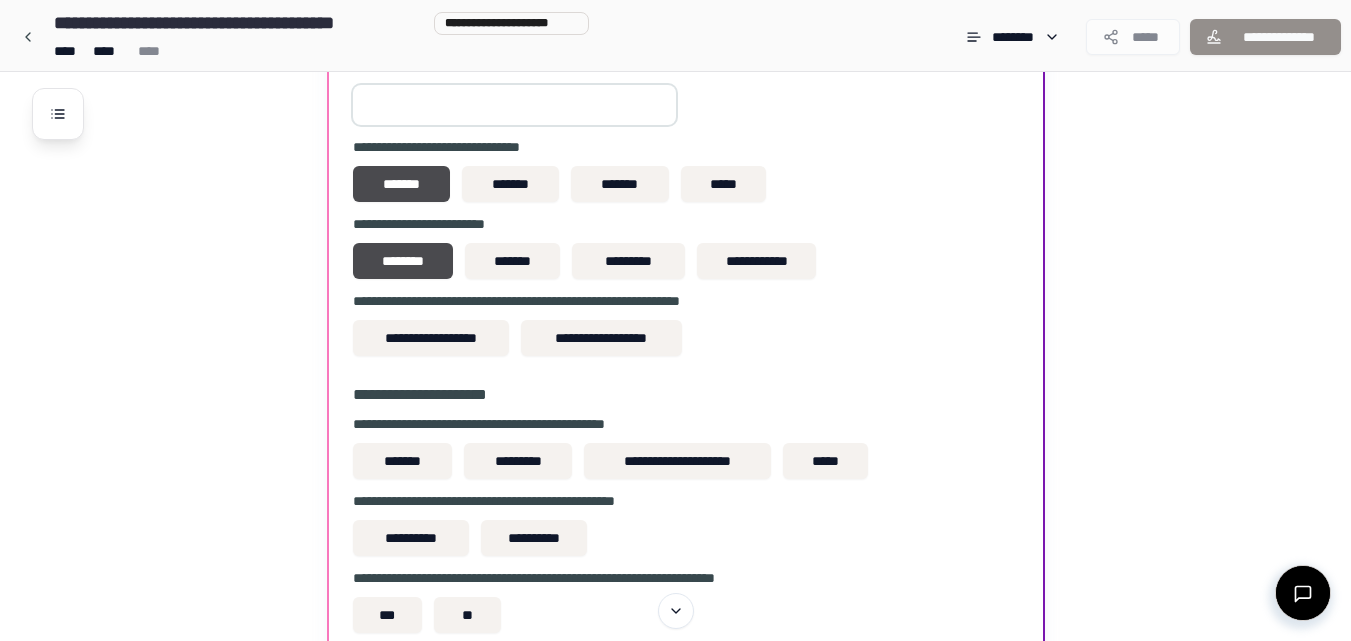 scroll, scrollTop: 1001, scrollLeft: 0, axis: vertical 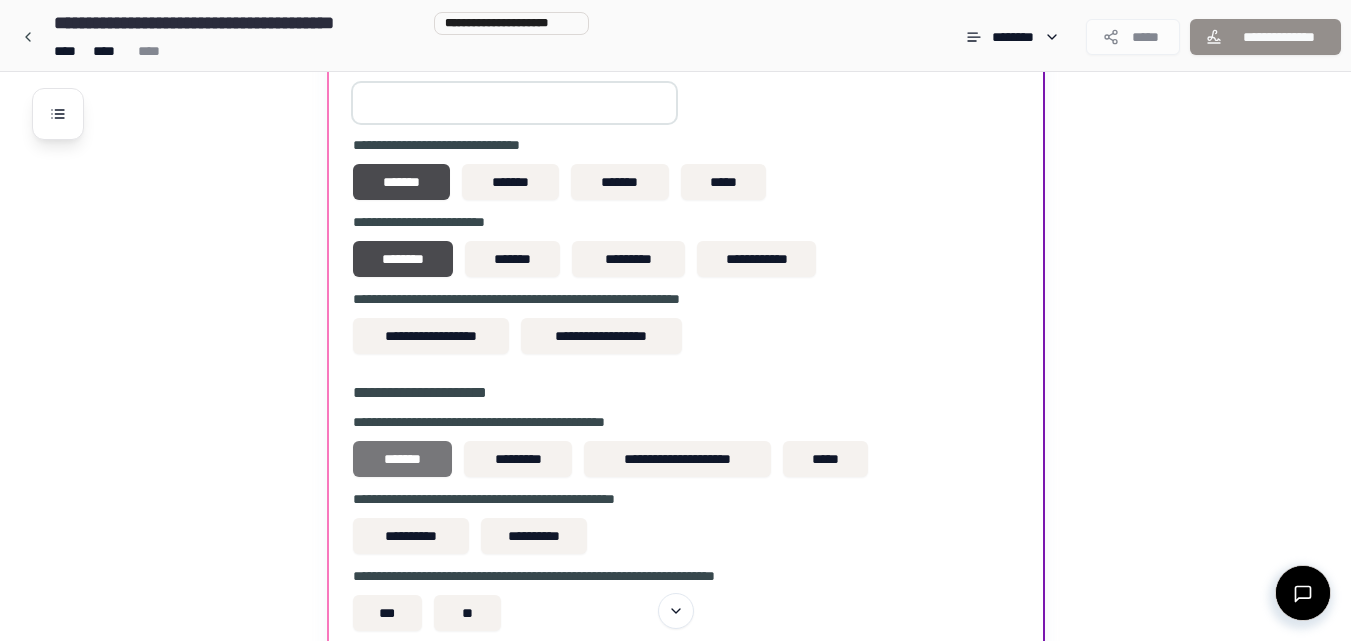 click on "*******" at bounding box center [403, 459] 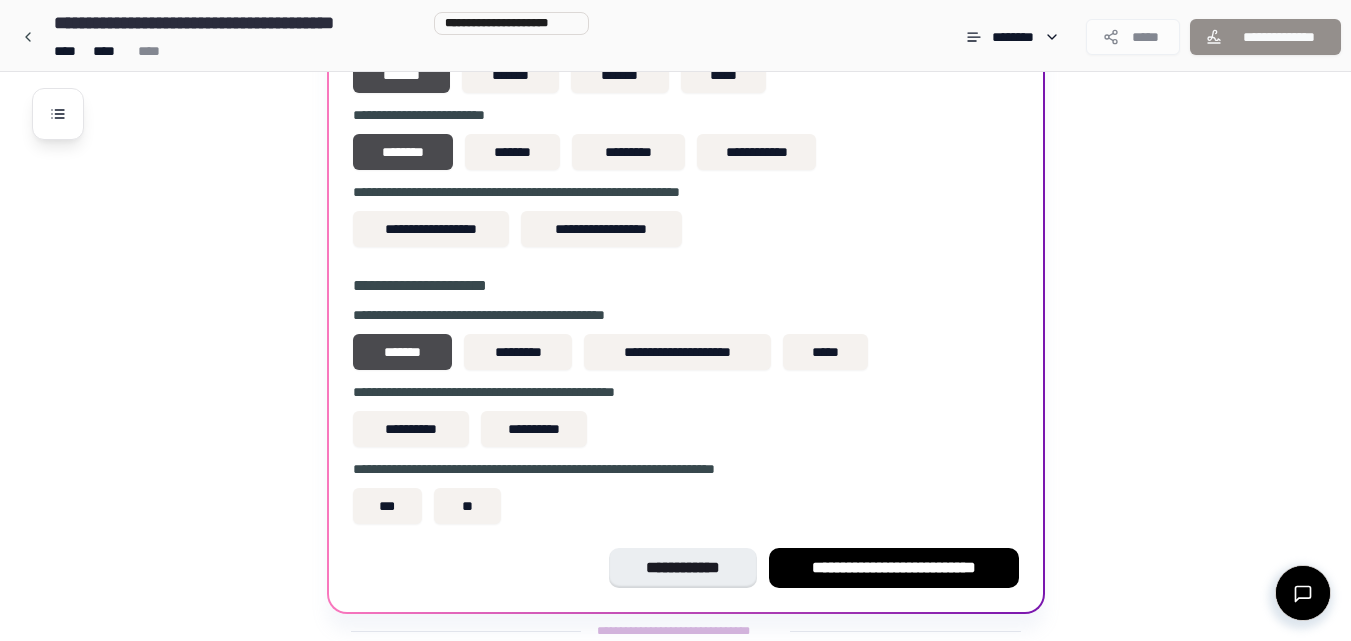 scroll, scrollTop: 1159, scrollLeft: 0, axis: vertical 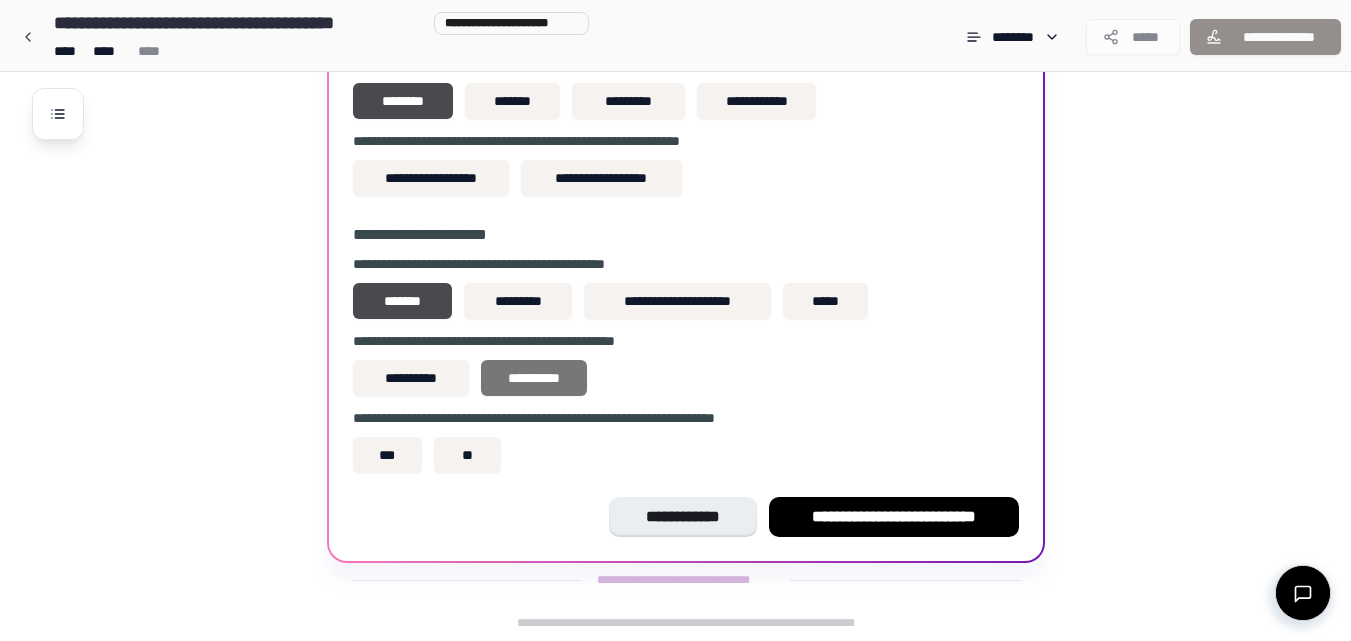 click on "**********" at bounding box center [534, 378] 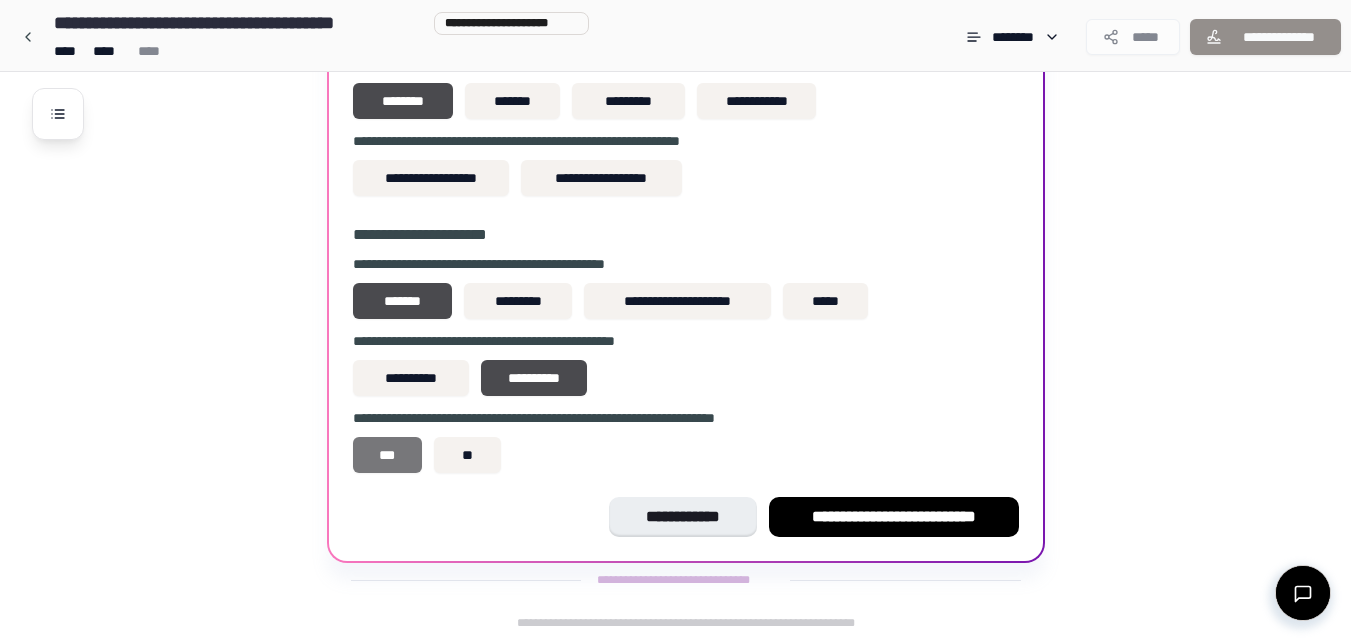 click on "***" at bounding box center [388, 455] 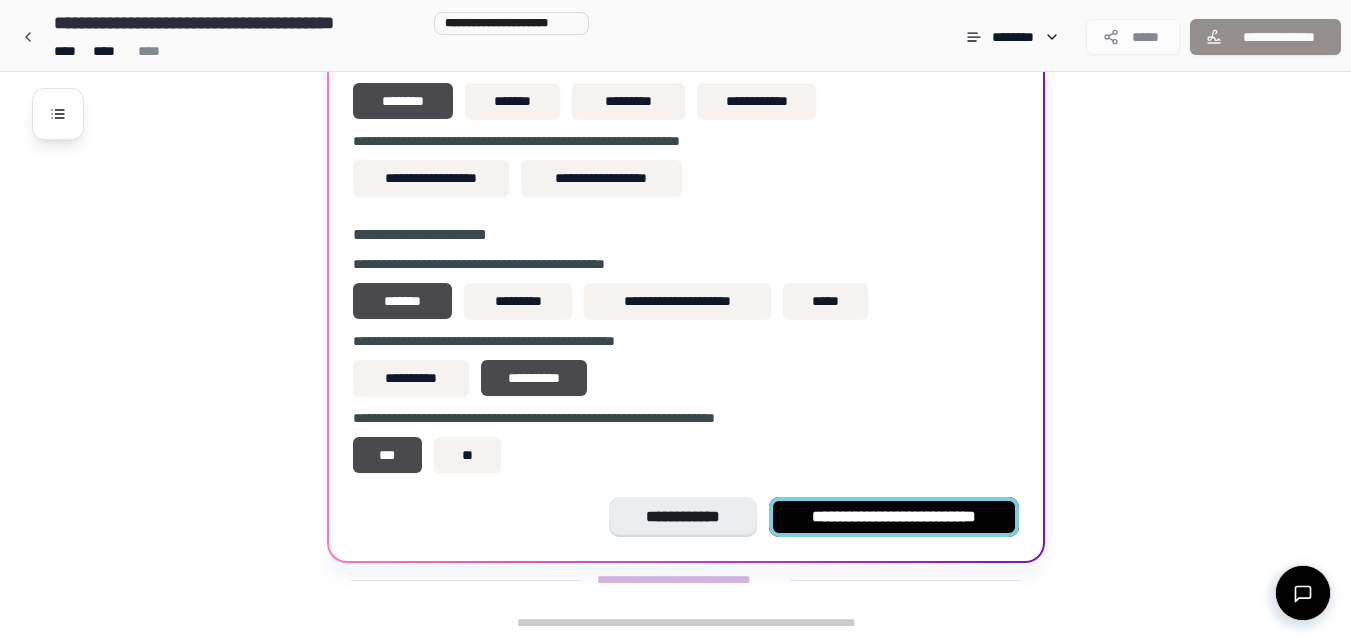 click on "**********" at bounding box center [894, 517] 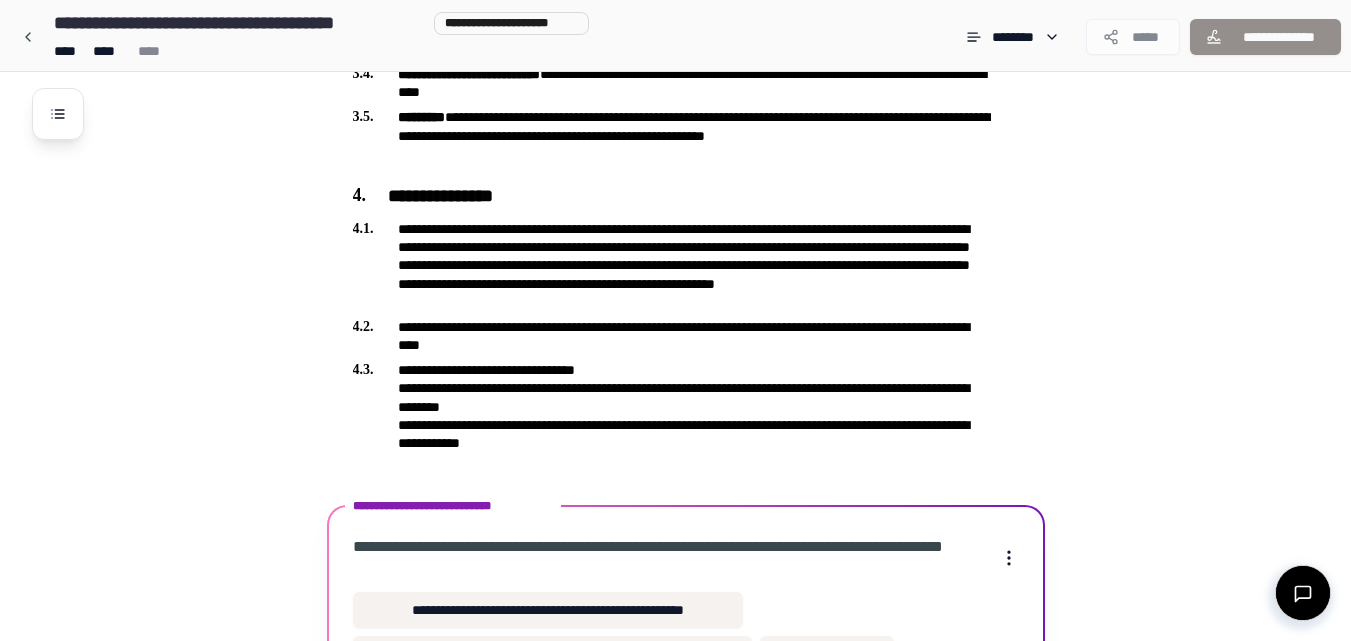 scroll, scrollTop: 1215, scrollLeft: 0, axis: vertical 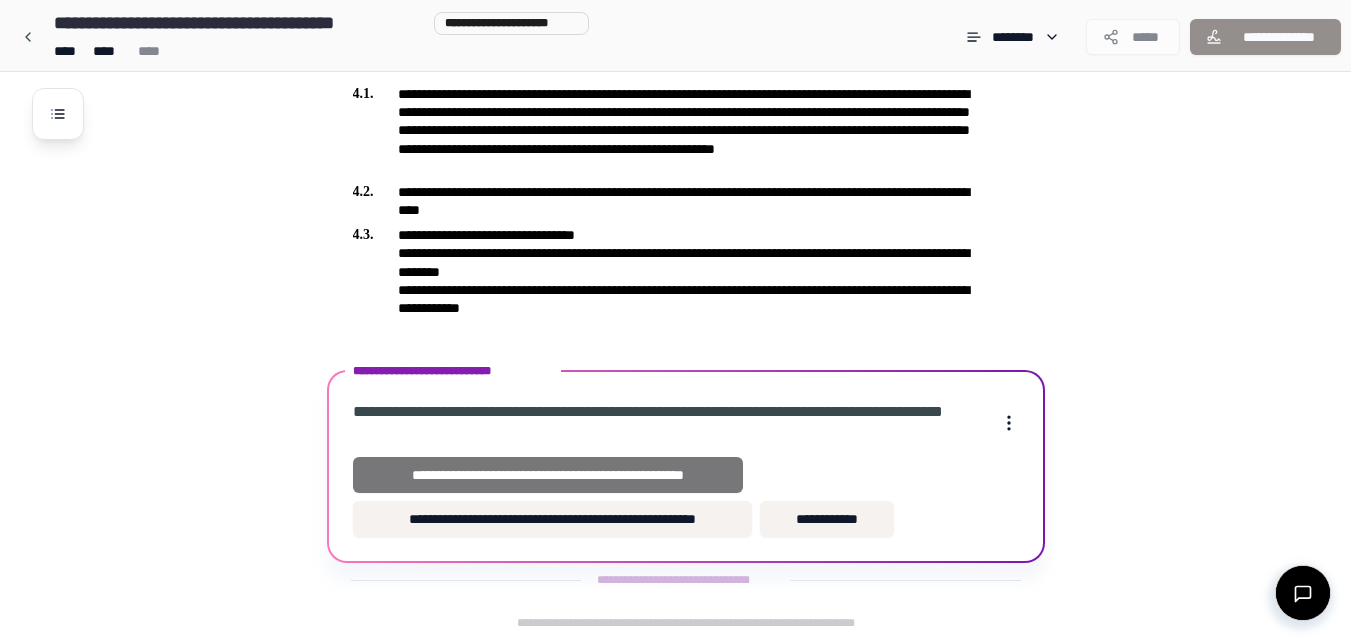 click on "**********" at bounding box center [548, 475] 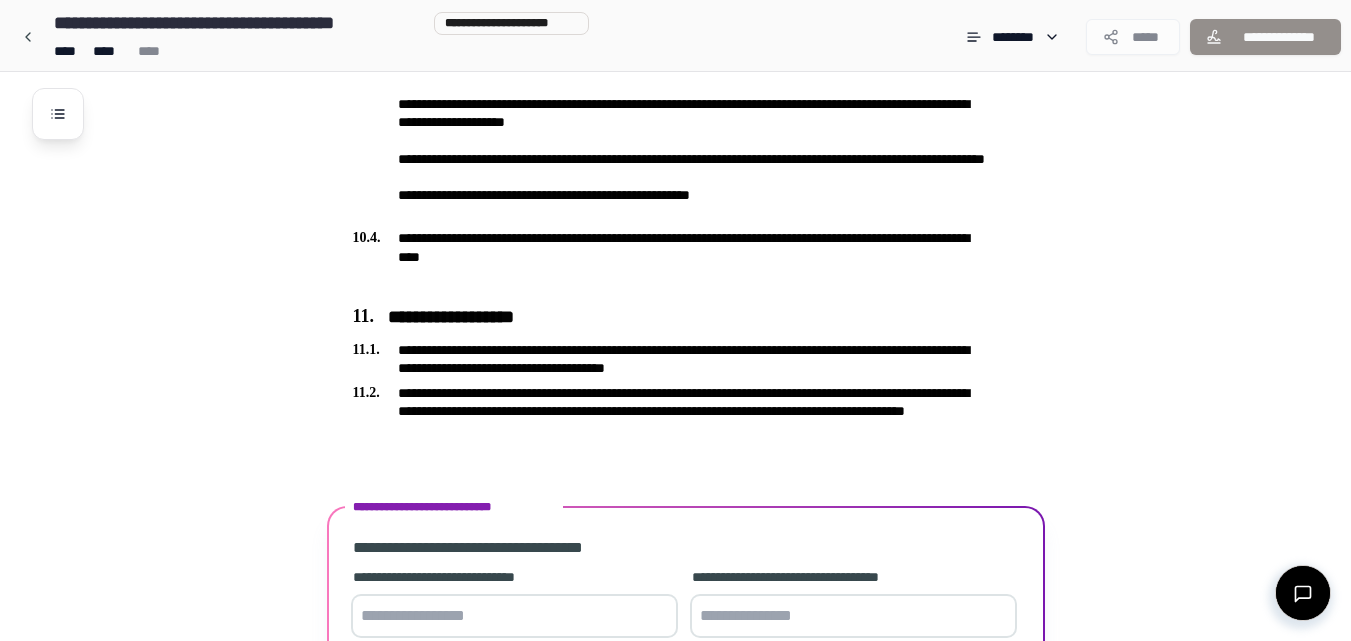 scroll, scrollTop: 3433, scrollLeft: 0, axis: vertical 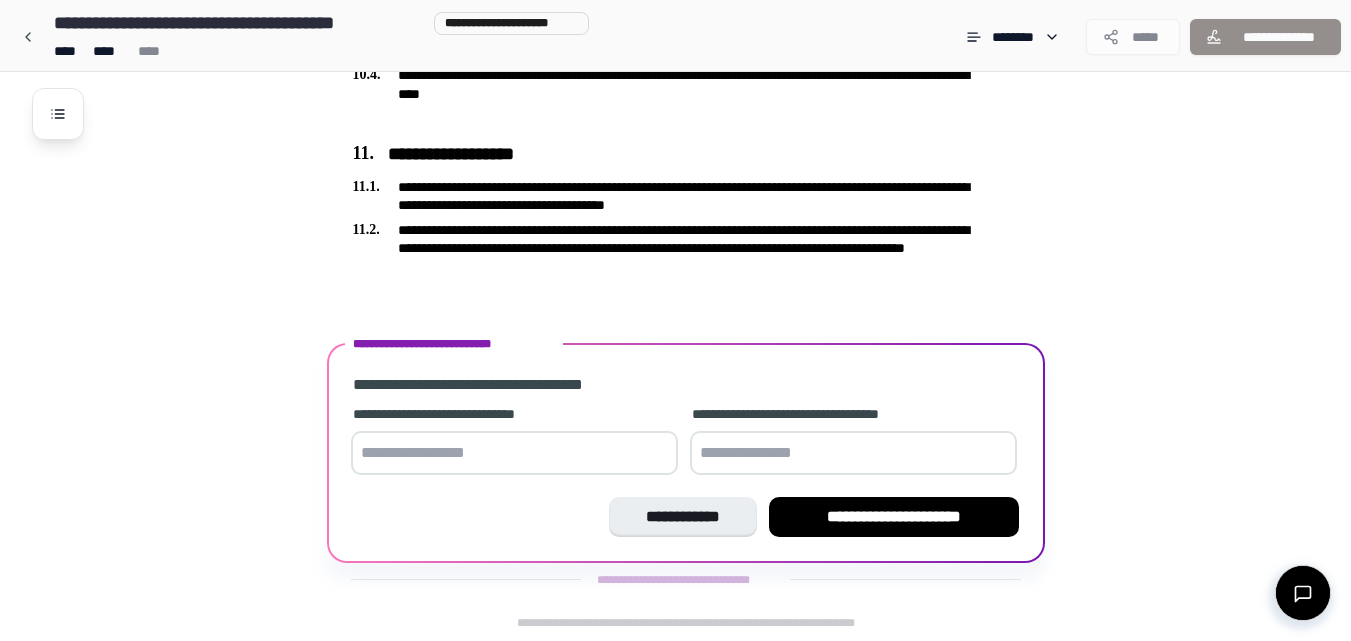 click at bounding box center (514, 453) 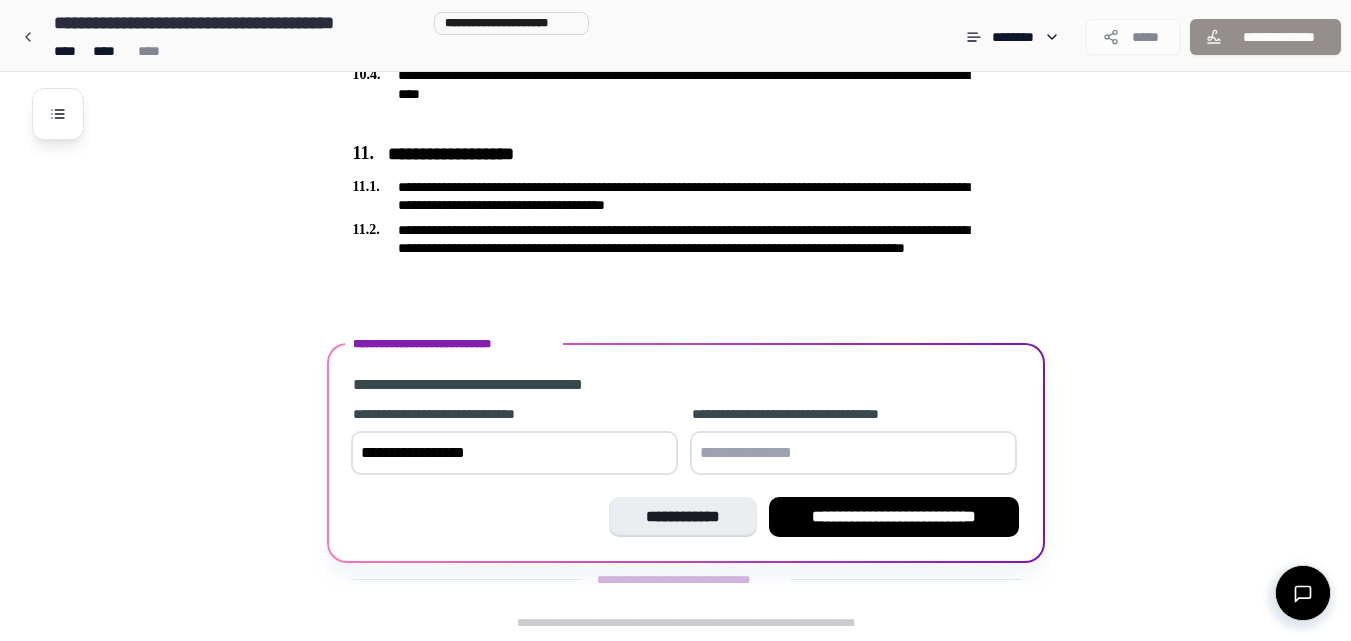 type on "**********" 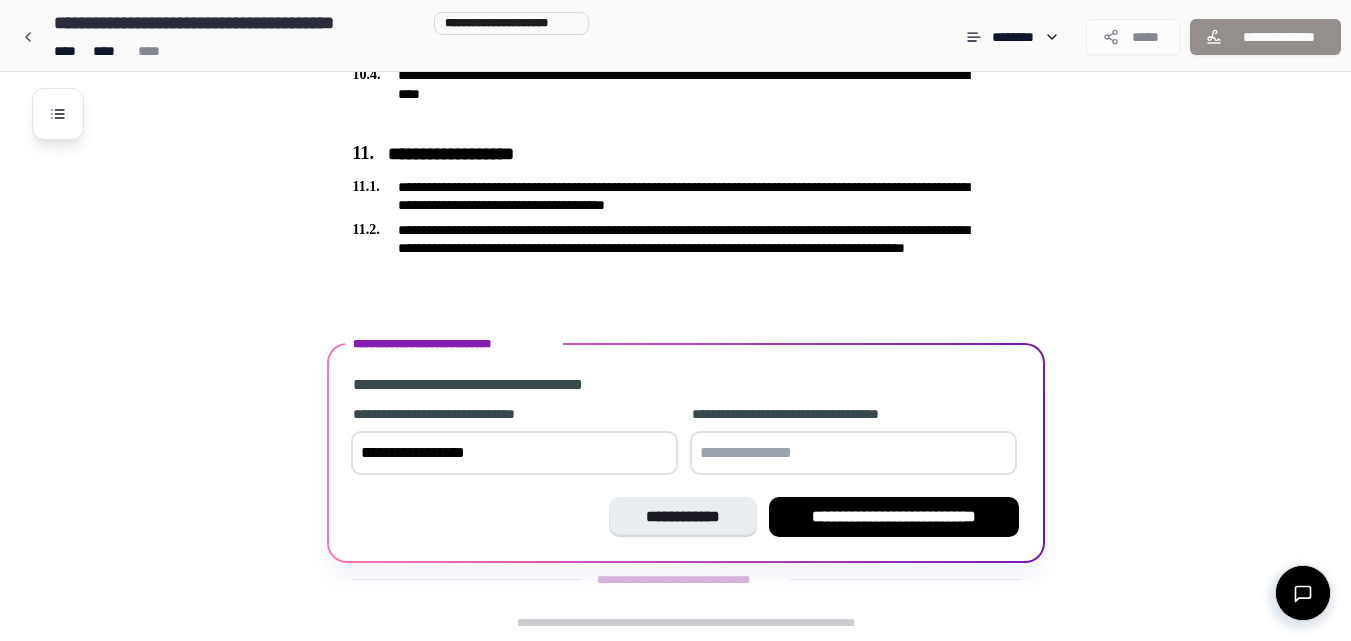 click at bounding box center [853, 453] 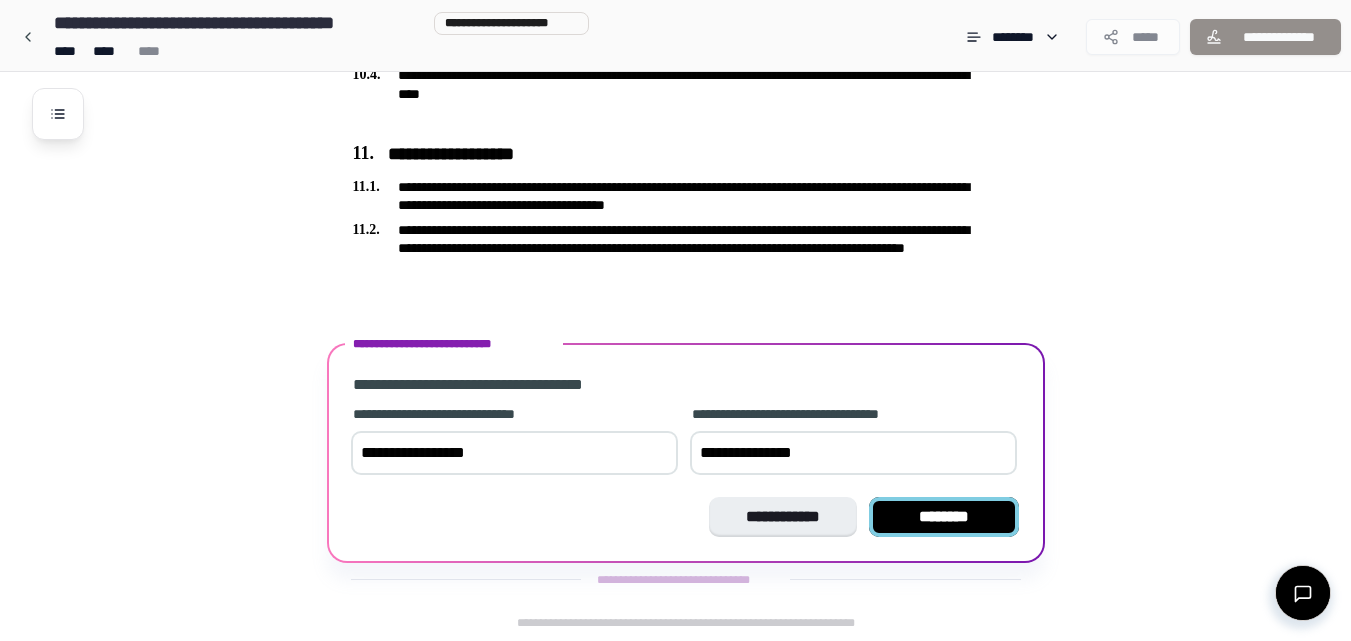 type on "**********" 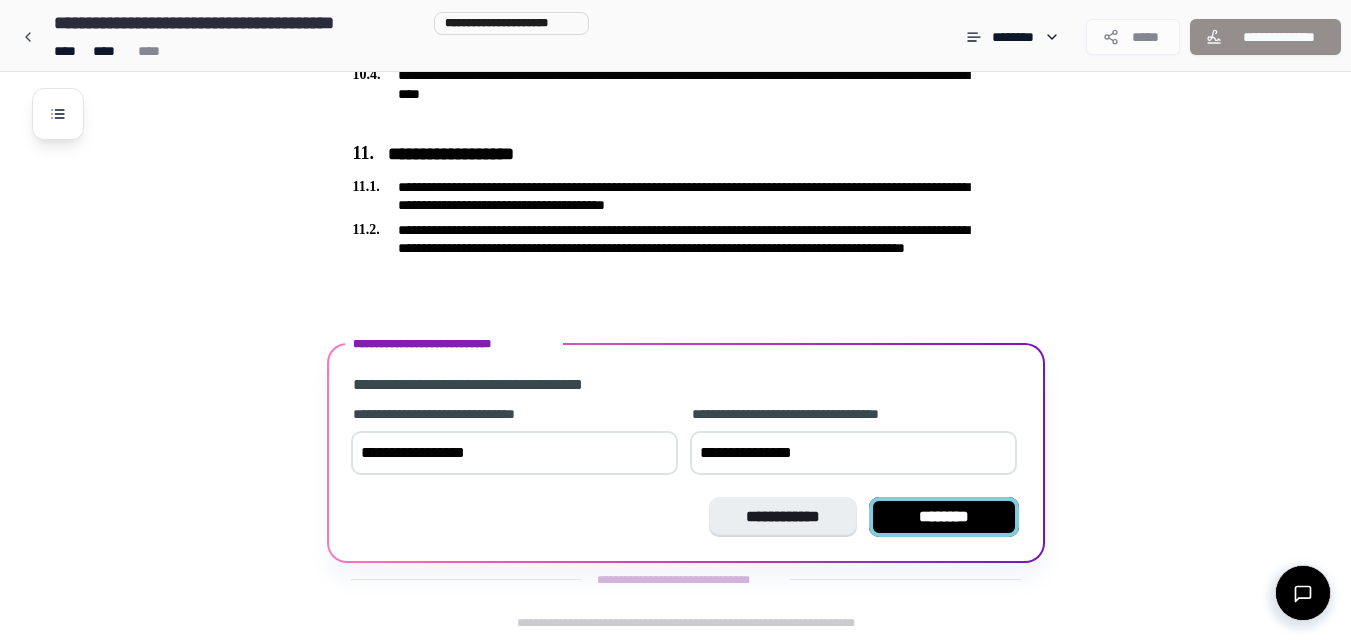 click on "********" at bounding box center (944, 517) 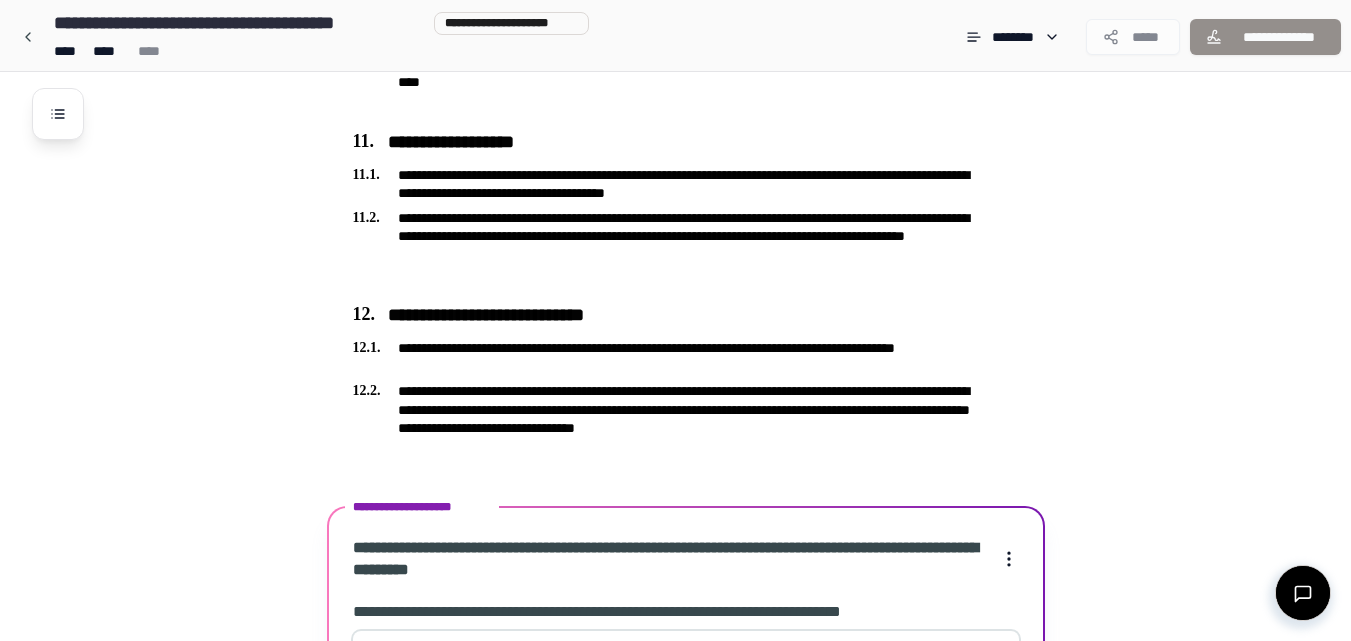 scroll, scrollTop: 3911, scrollLeft: 0, axis: vertical 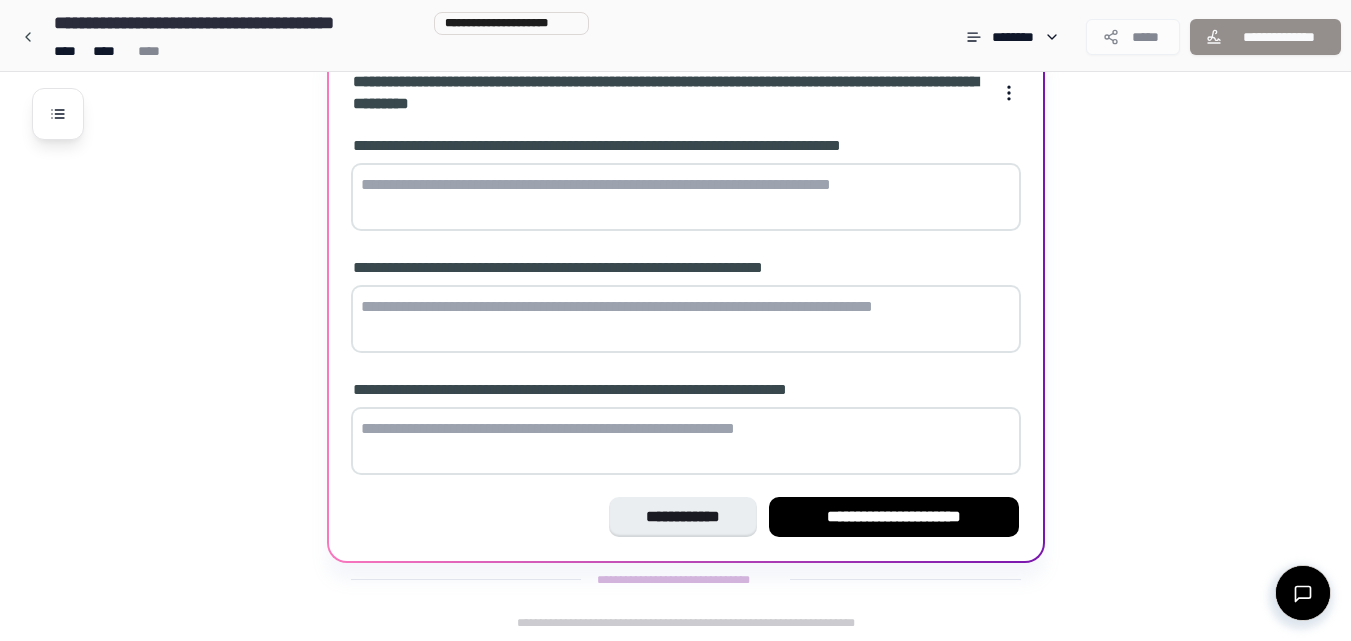 click at bounding box center (686, 197) 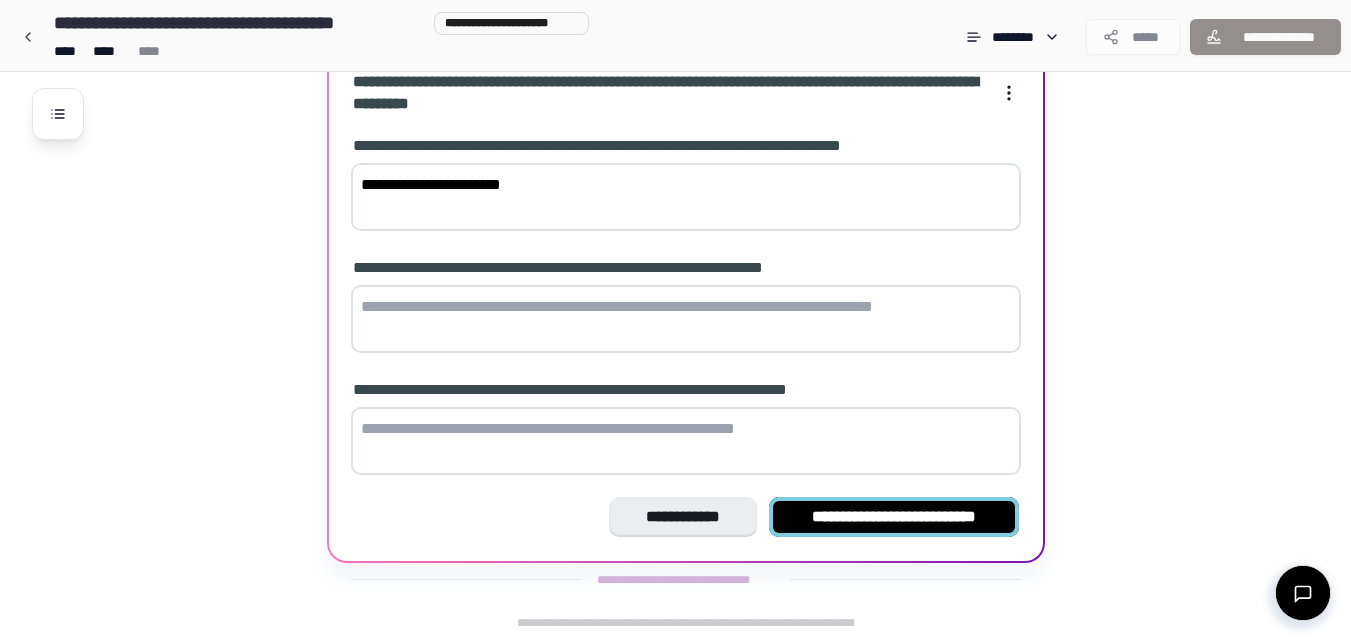 type on "**********" 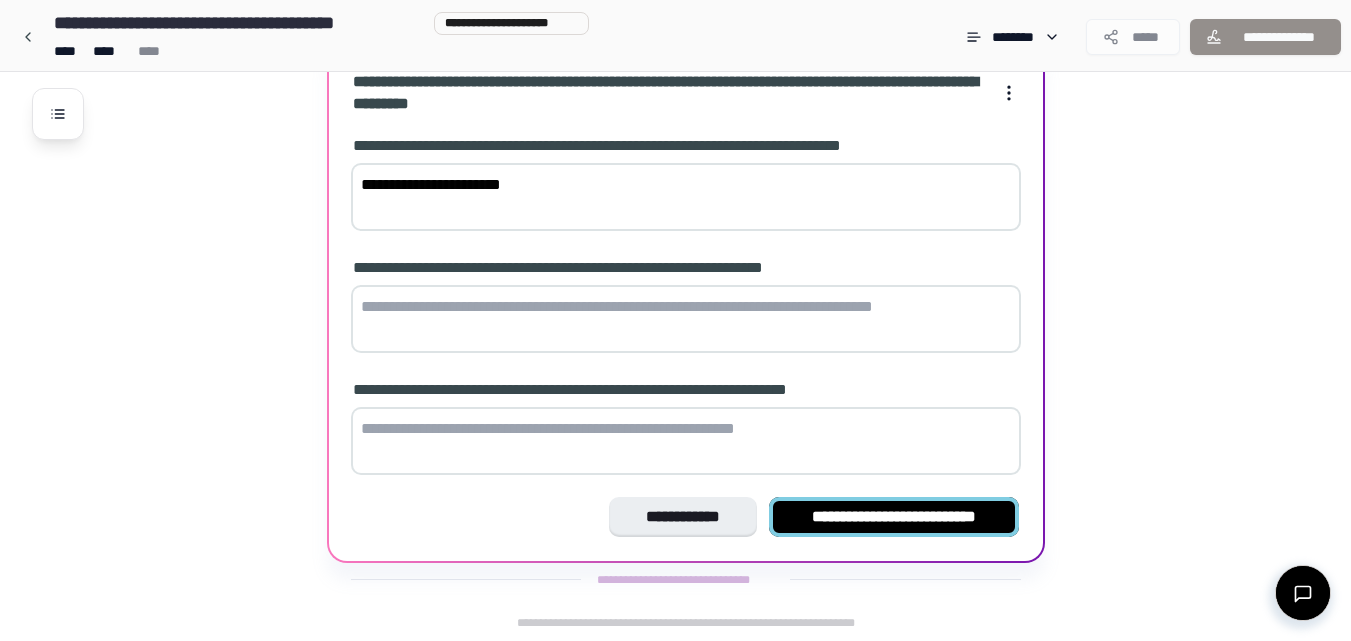 click on "**********" at bounding box center [894, 517] 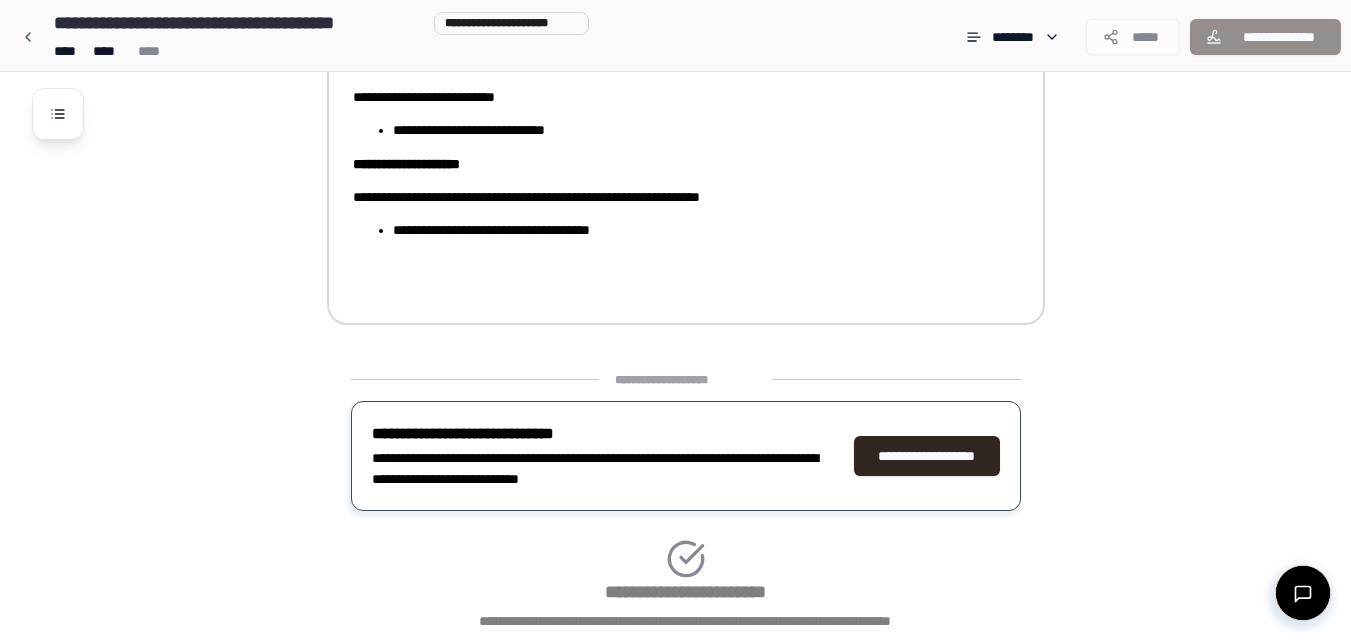 scroll, scrollTop: 4101, scrollLeft: 0, axis: vertical 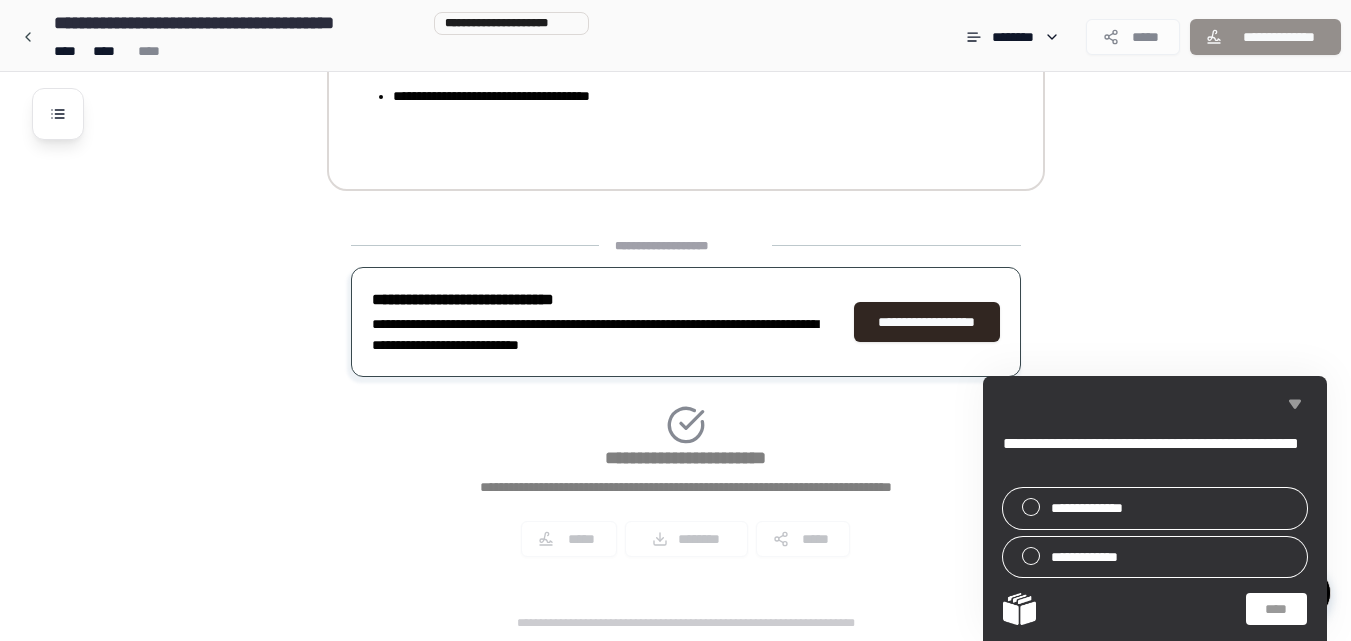 click 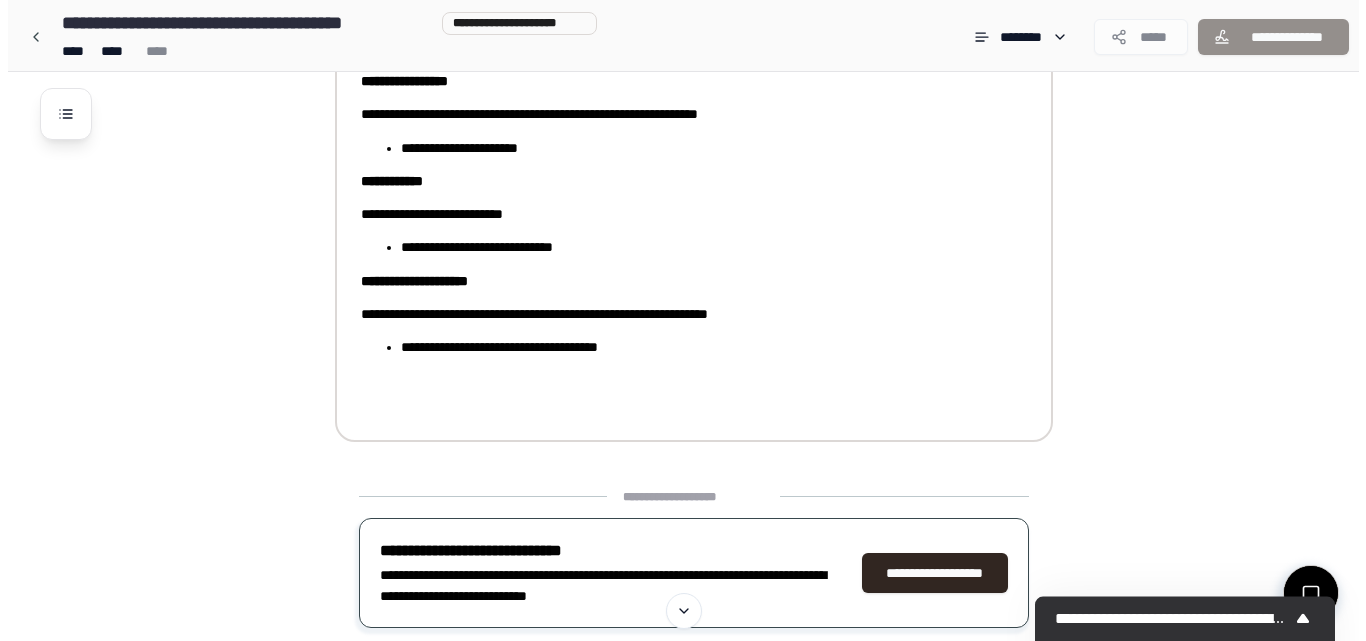 scroll, scrollTop: 3842, scrollLeft: 0, axis: vertical 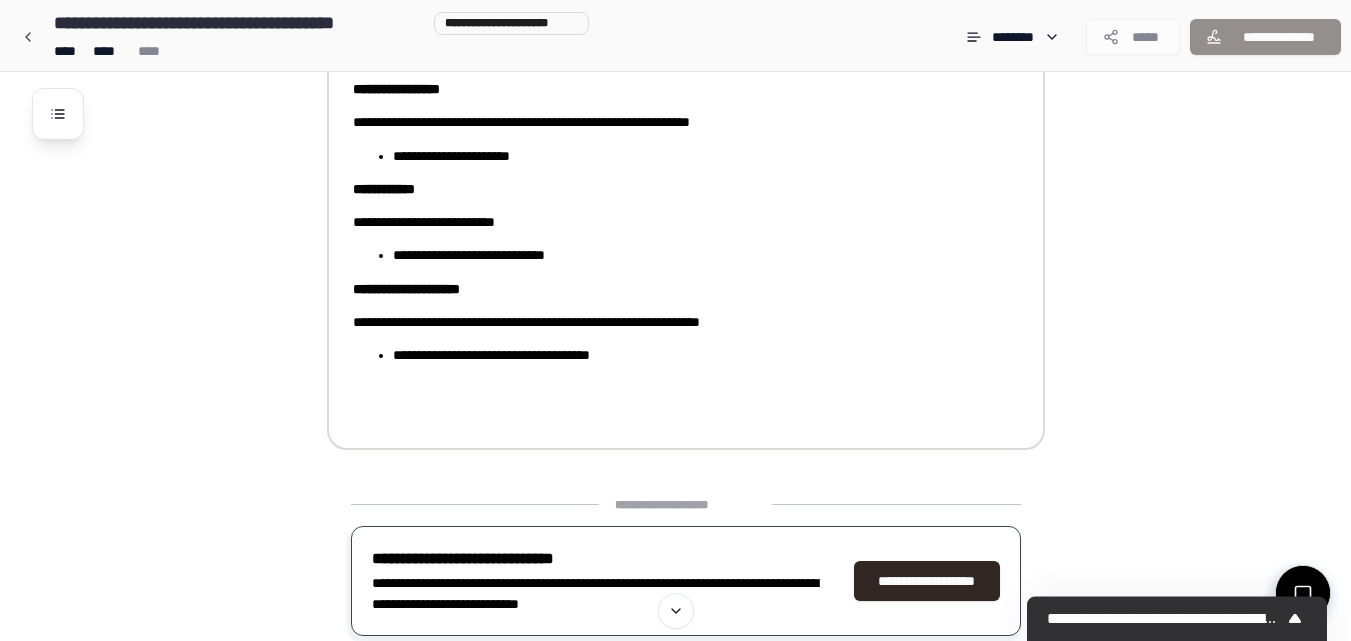 click on "**********" at bounding box center [692, 355] 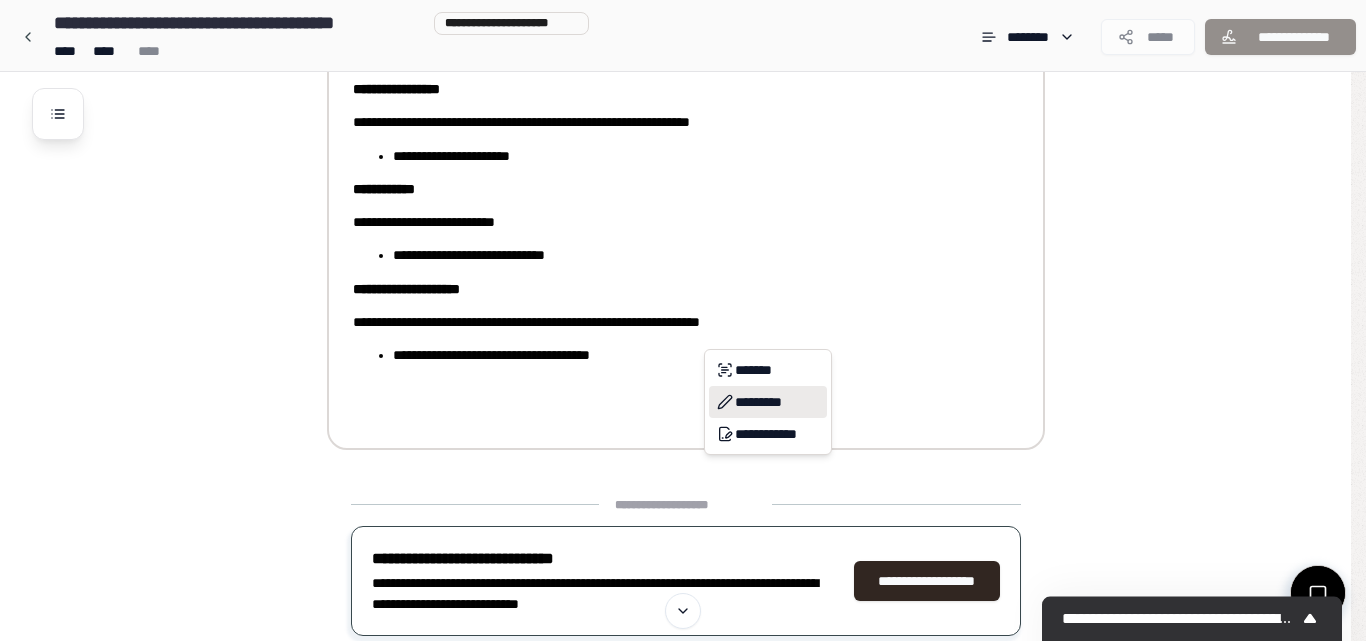 click on "*********" at bounding box center (768, 402) 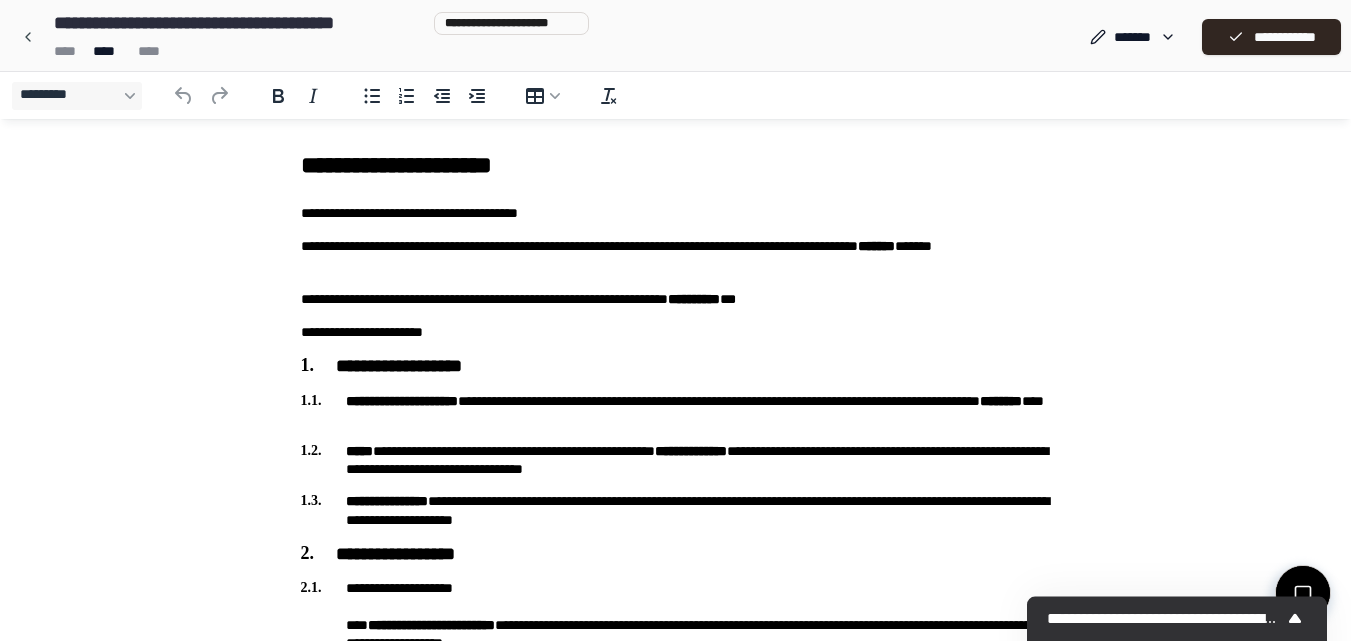 scroll, scrollTop: 0, scrollLeft: 0, axis: both 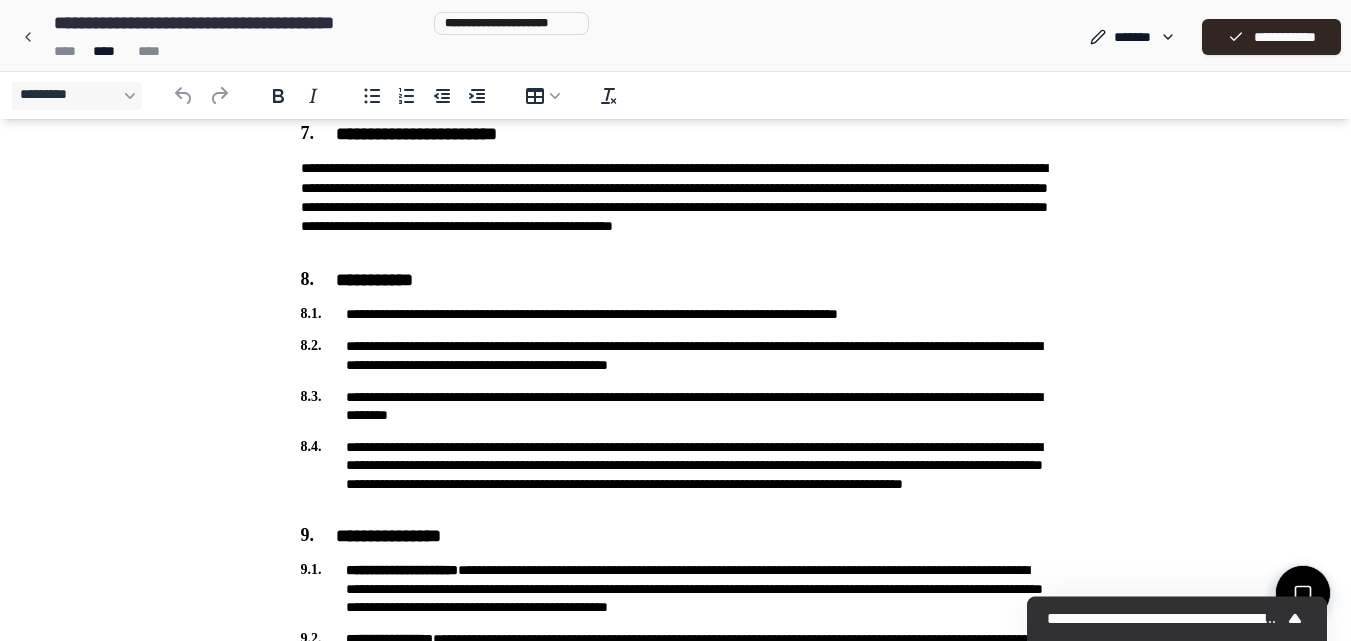click on "**********" at bounding box center [676, 314] 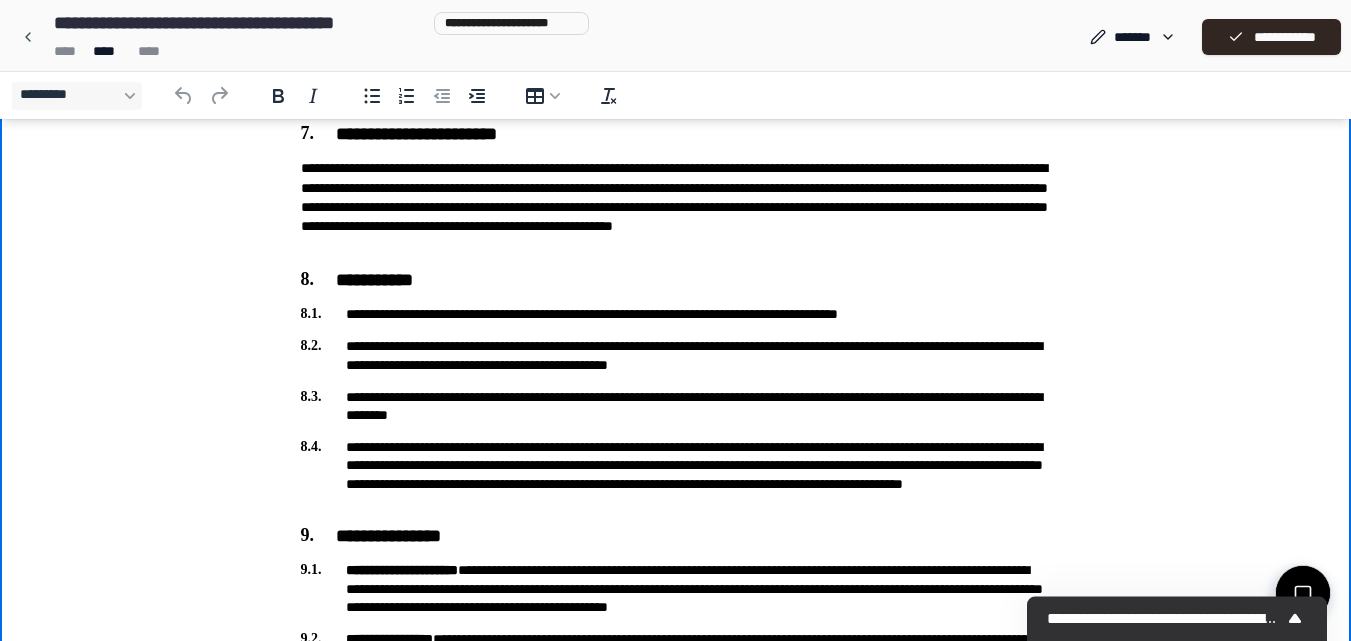 type 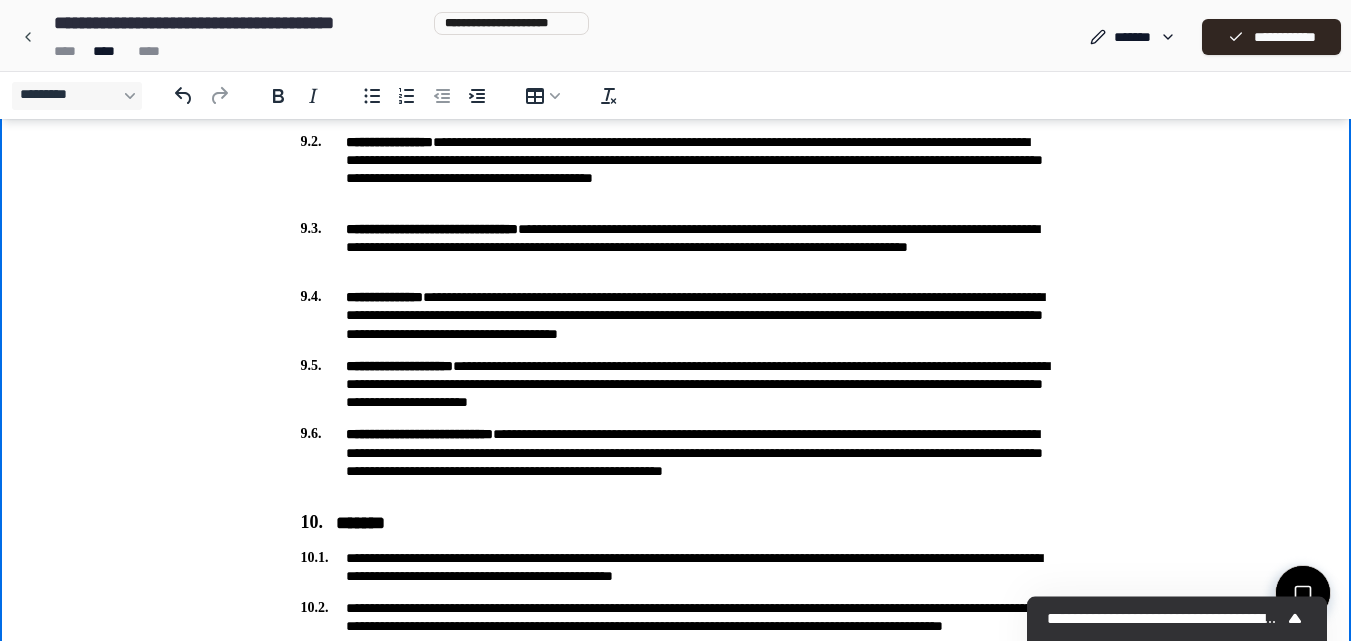 scroll, scrollTop: 2289, scrollLeft: 0, axis: vertical 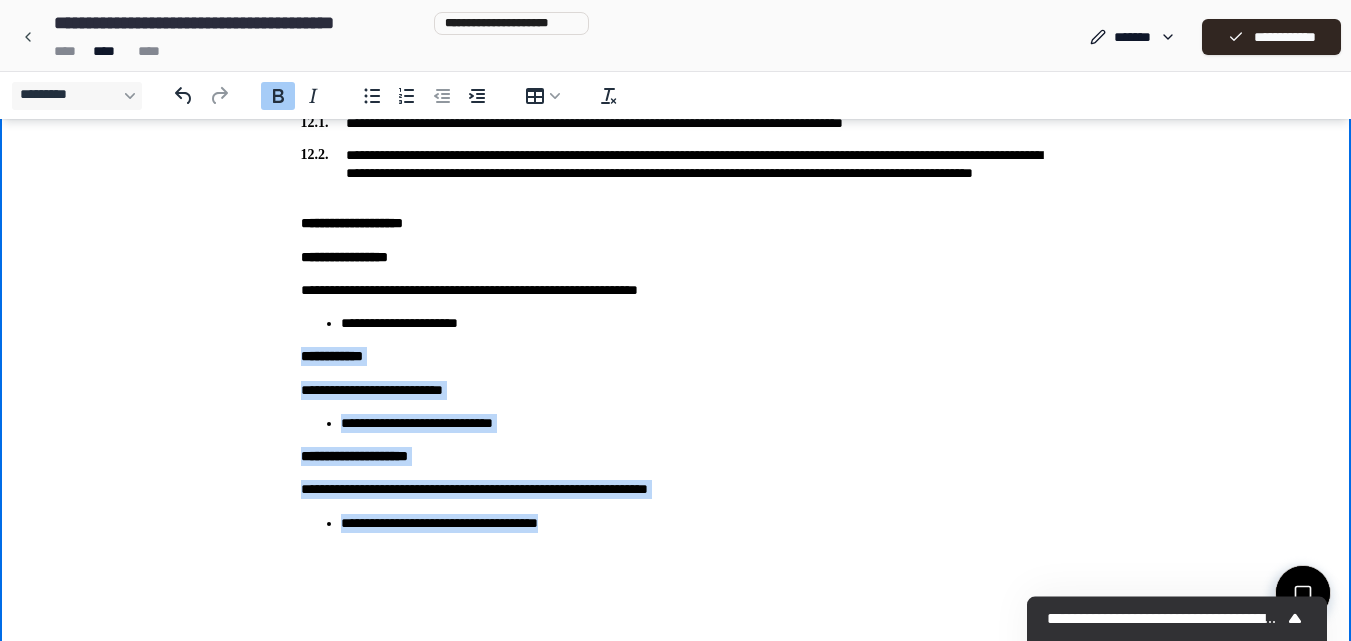 drag, startPoint x: 294, startPoint y: 360, endPoint x: 698, endPoint y: 526, distance: 436.77454 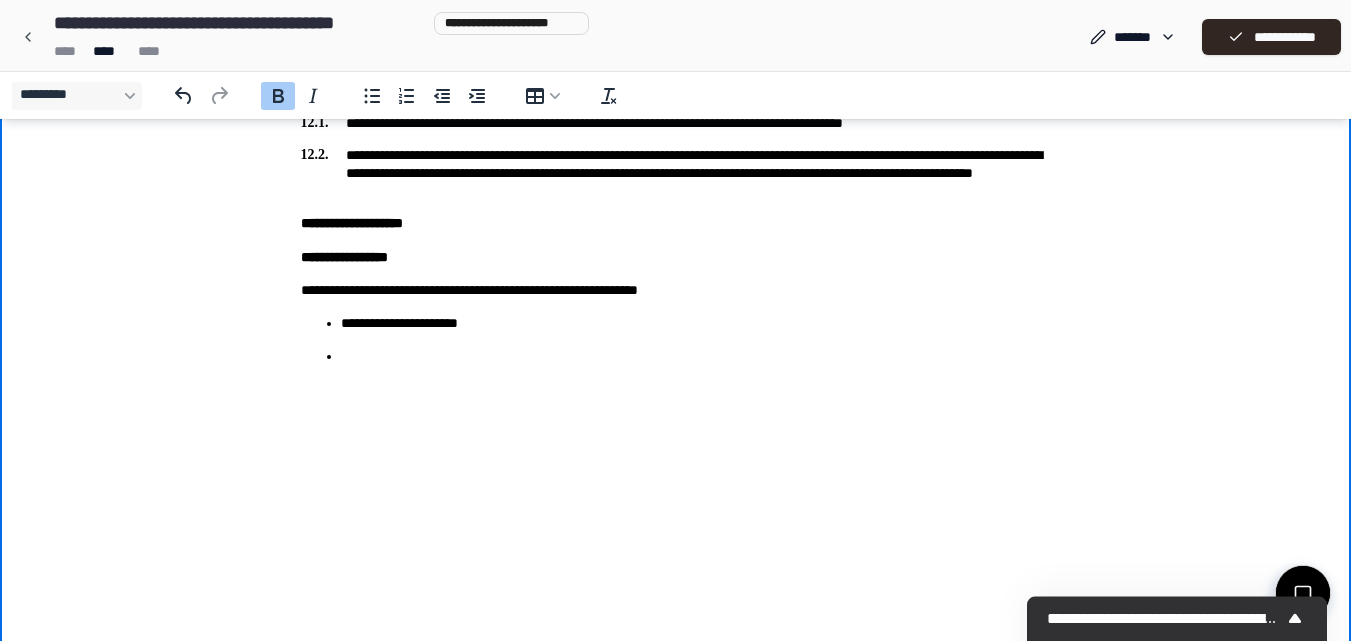 scroll, scrollTop: 3150, scrollLeft: 0, axis: vertical 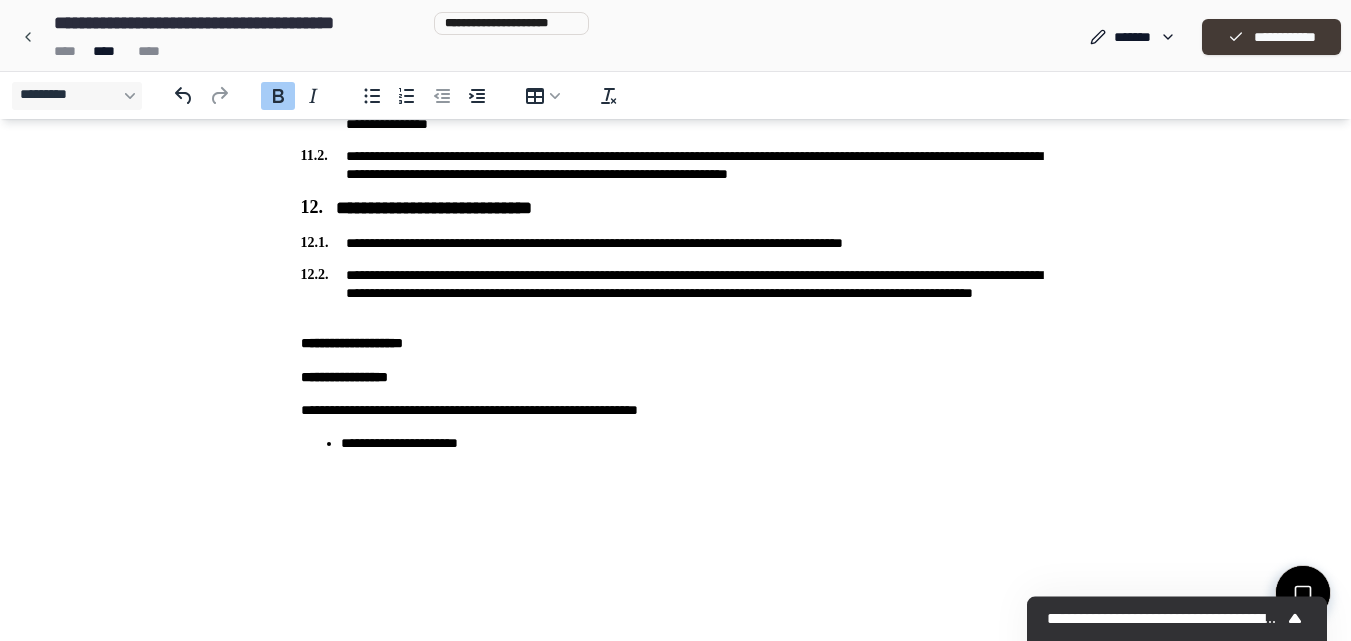 click on "**********" at bounding box center [1271, 37] 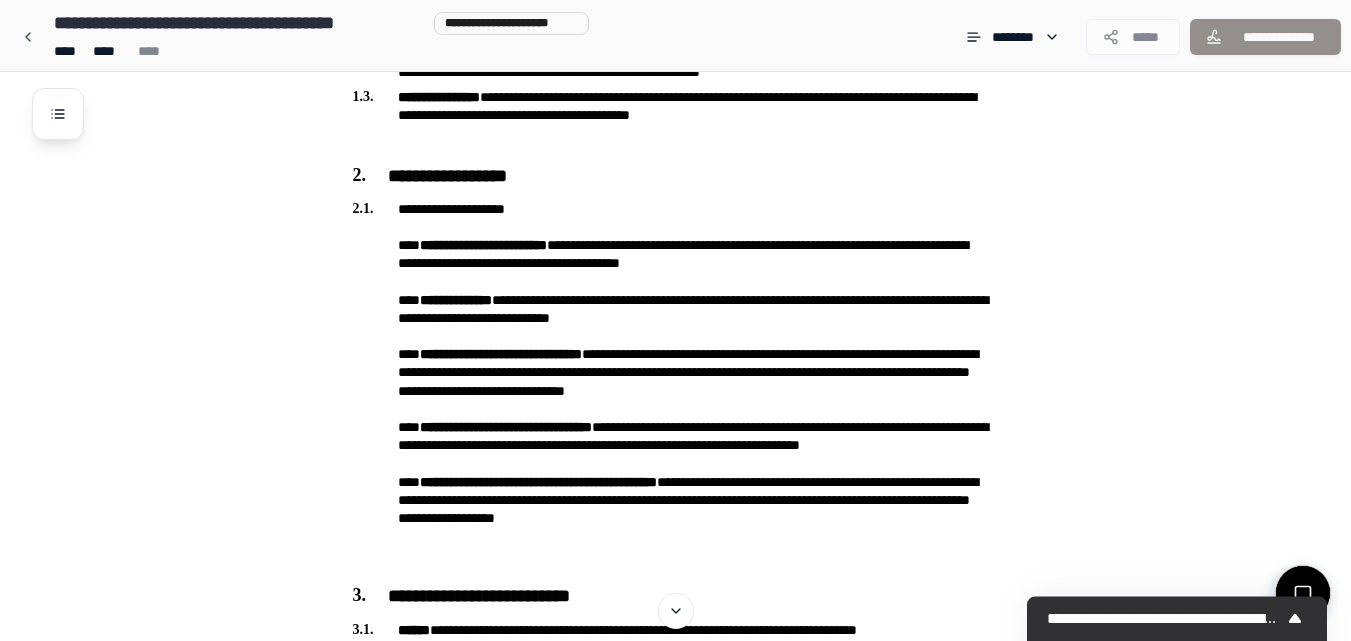 scroll, scrollTop: 0, scrollLeft: 0, axis: both 